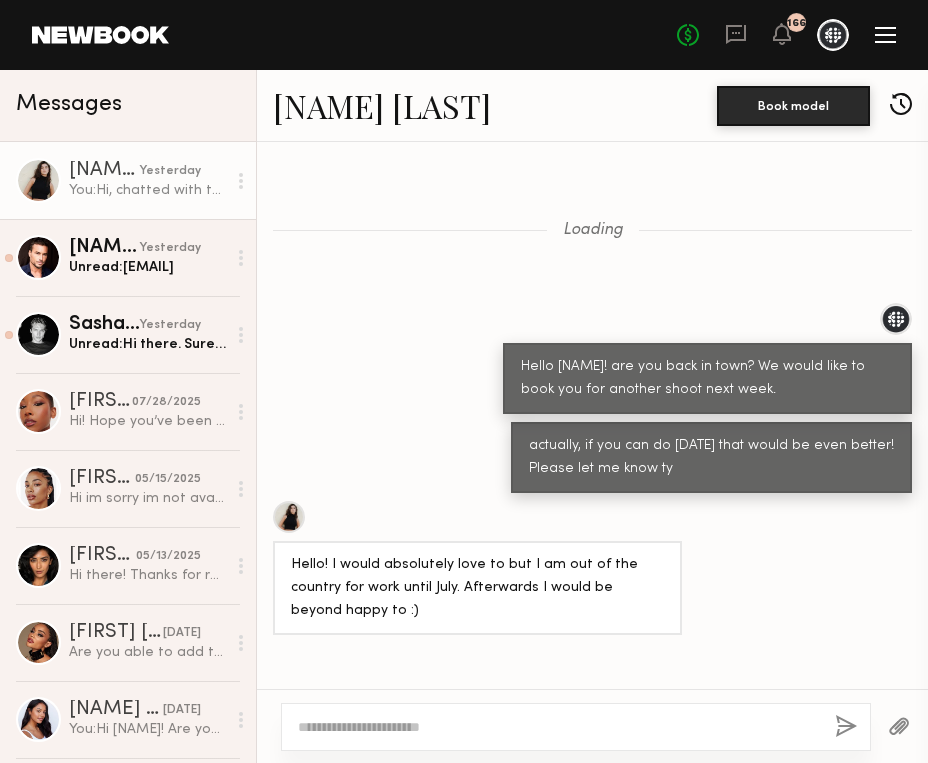 scroll, scrollTop: 0, scrollLeft: 0, axis: both 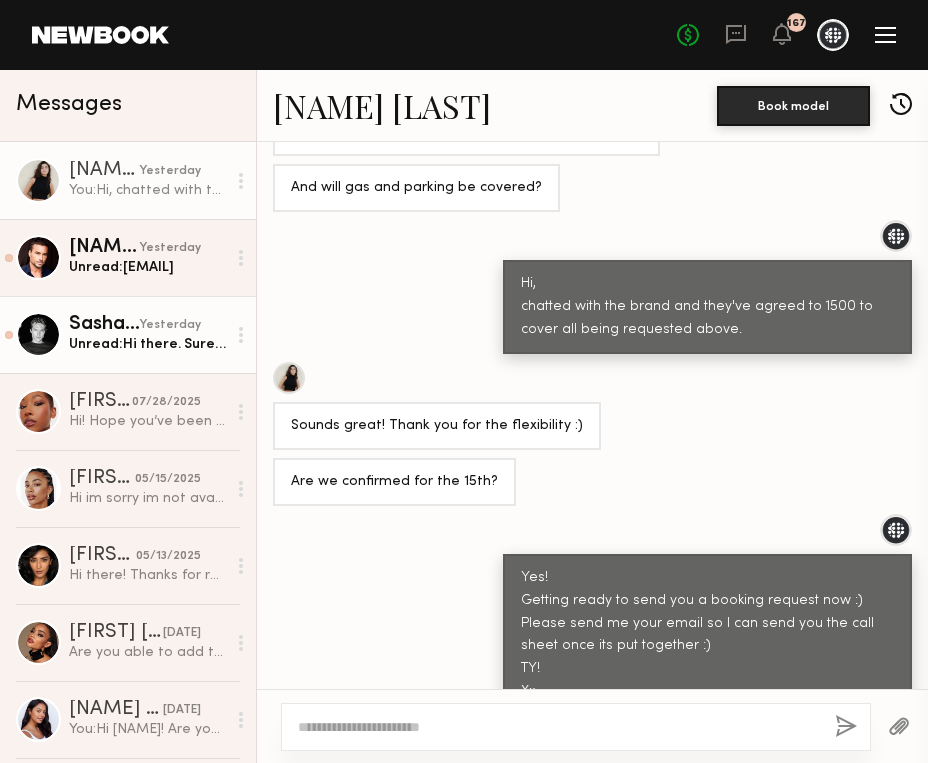 click on "Unread:  Hi there. Sure
[EMAIL]
Thanks!" 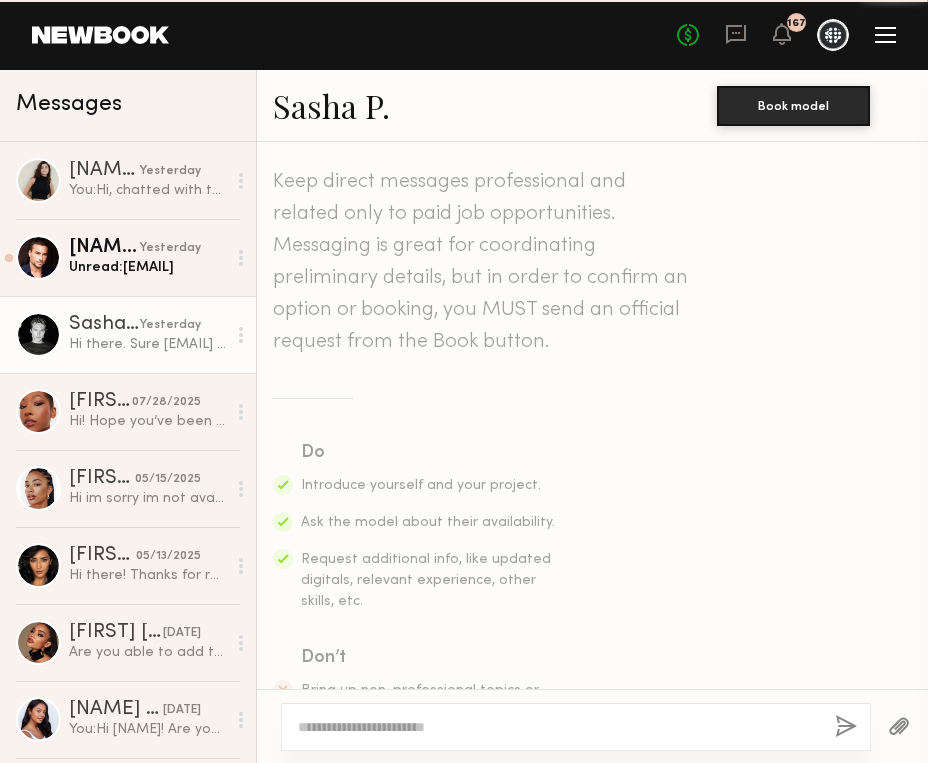 scroll, scrollTop: 986, scrollLeft: 0, axis: vertical 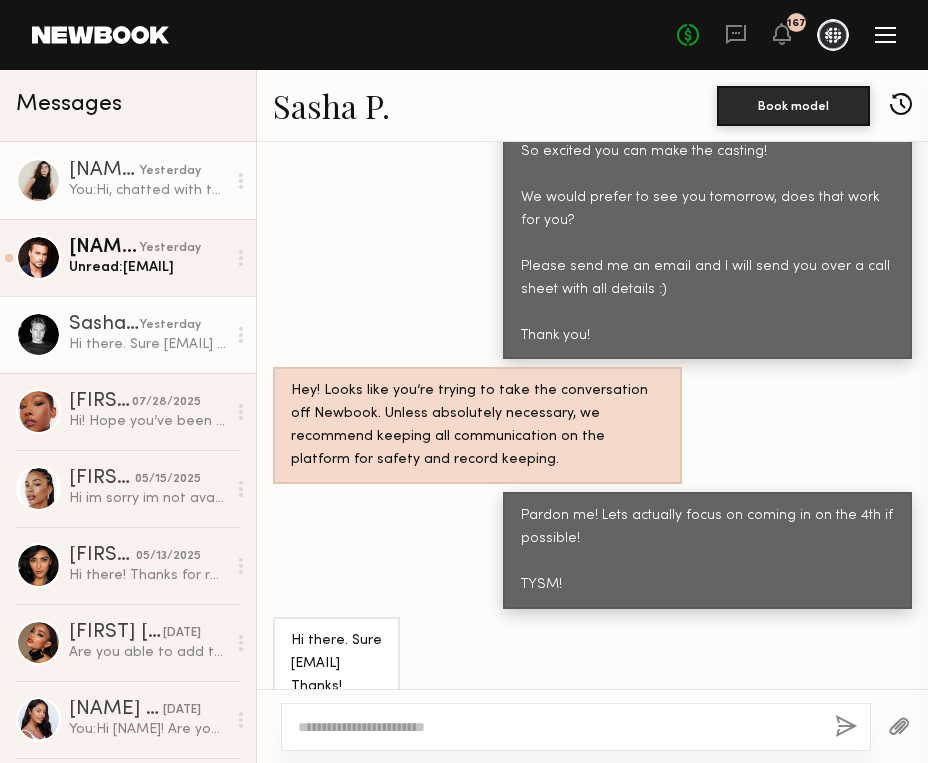 click on "You:  Hi,
chatted with the brand and they've agreed to 1500 to cover all being requested  above." 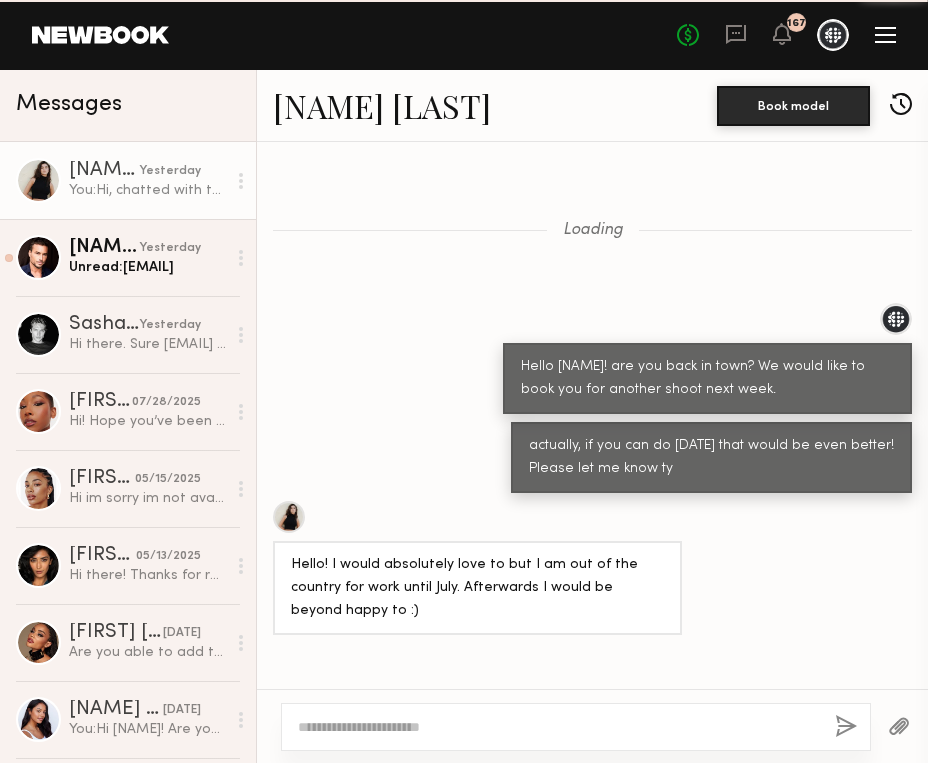 scroll, scrollTop: 1998, scrollLeft: 0, axis: vertical 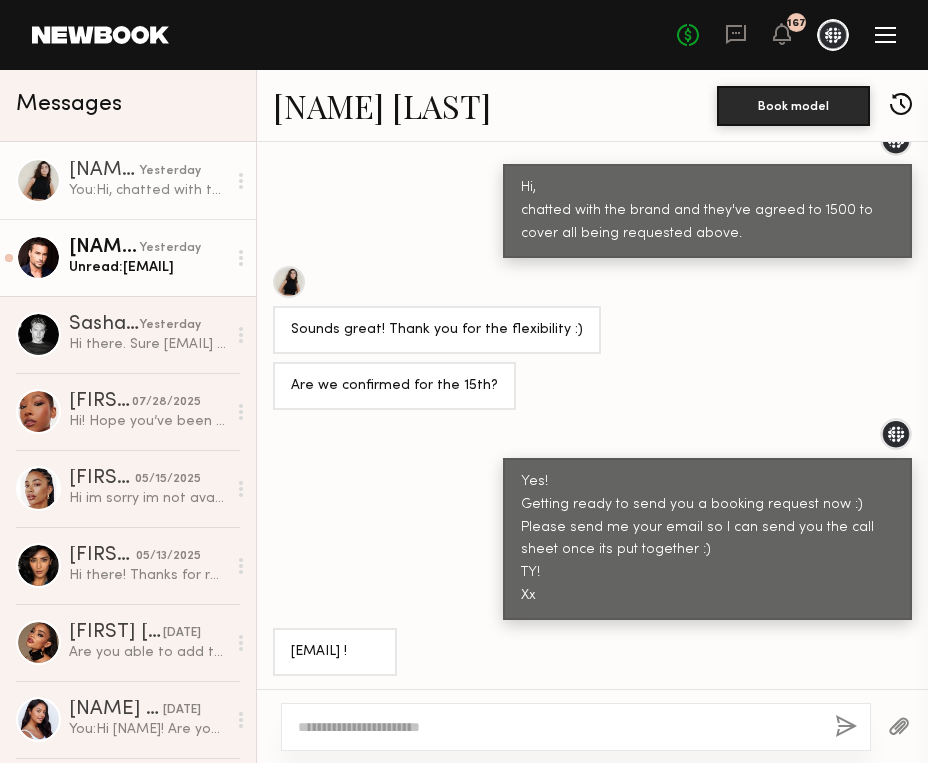 click on "yesterday" 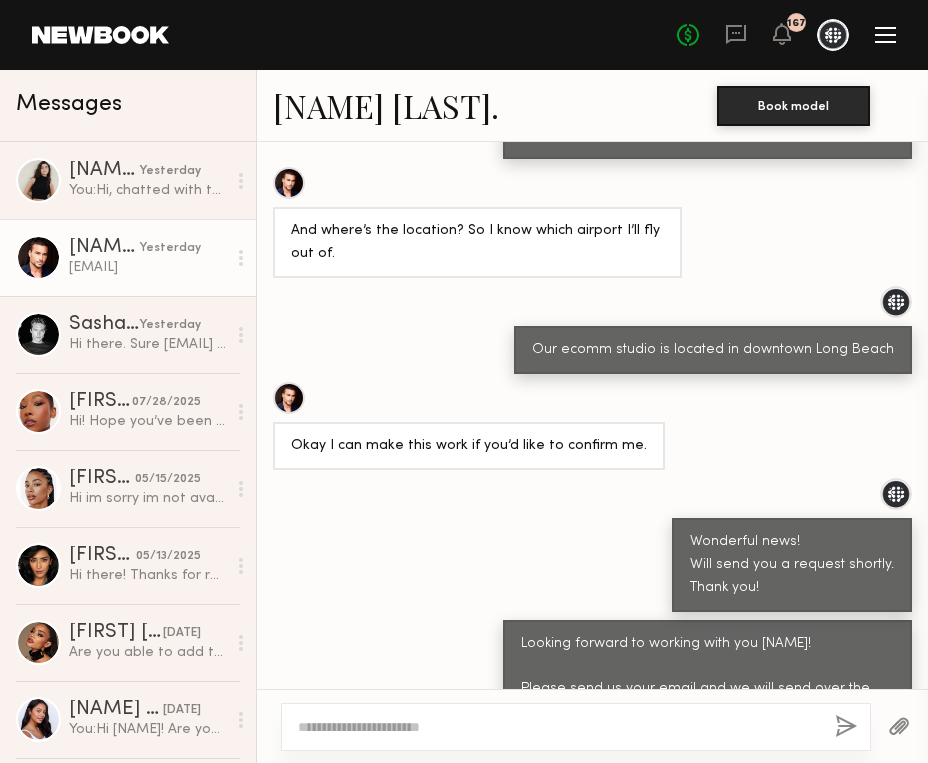 scroll, scrollTop: 2148, scrollLeft: 0, axis: vertical 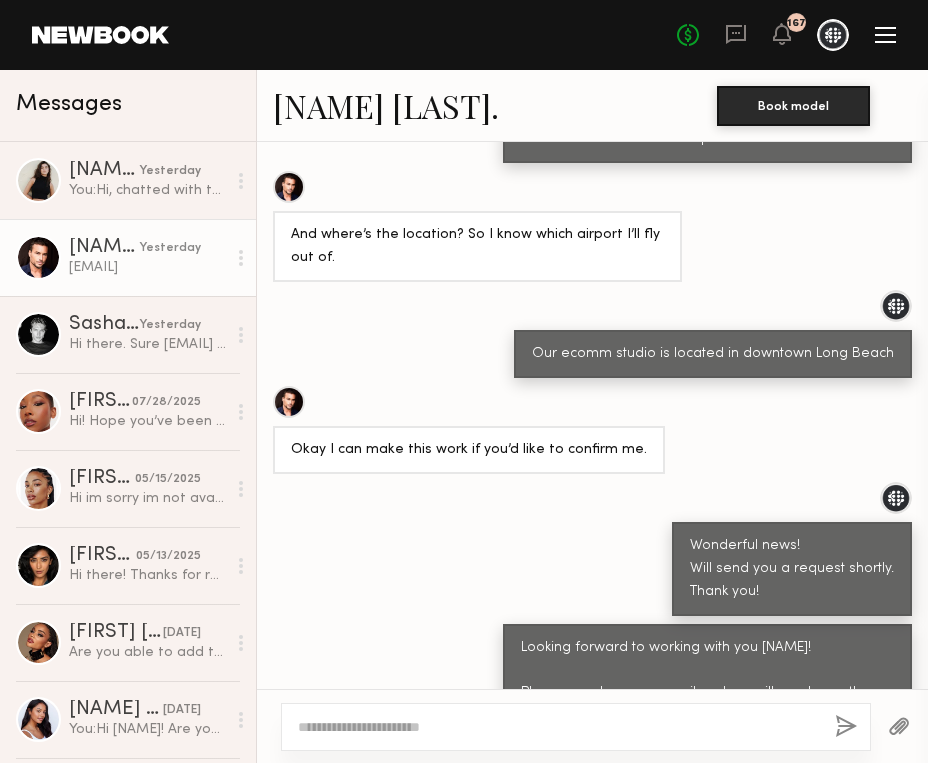click 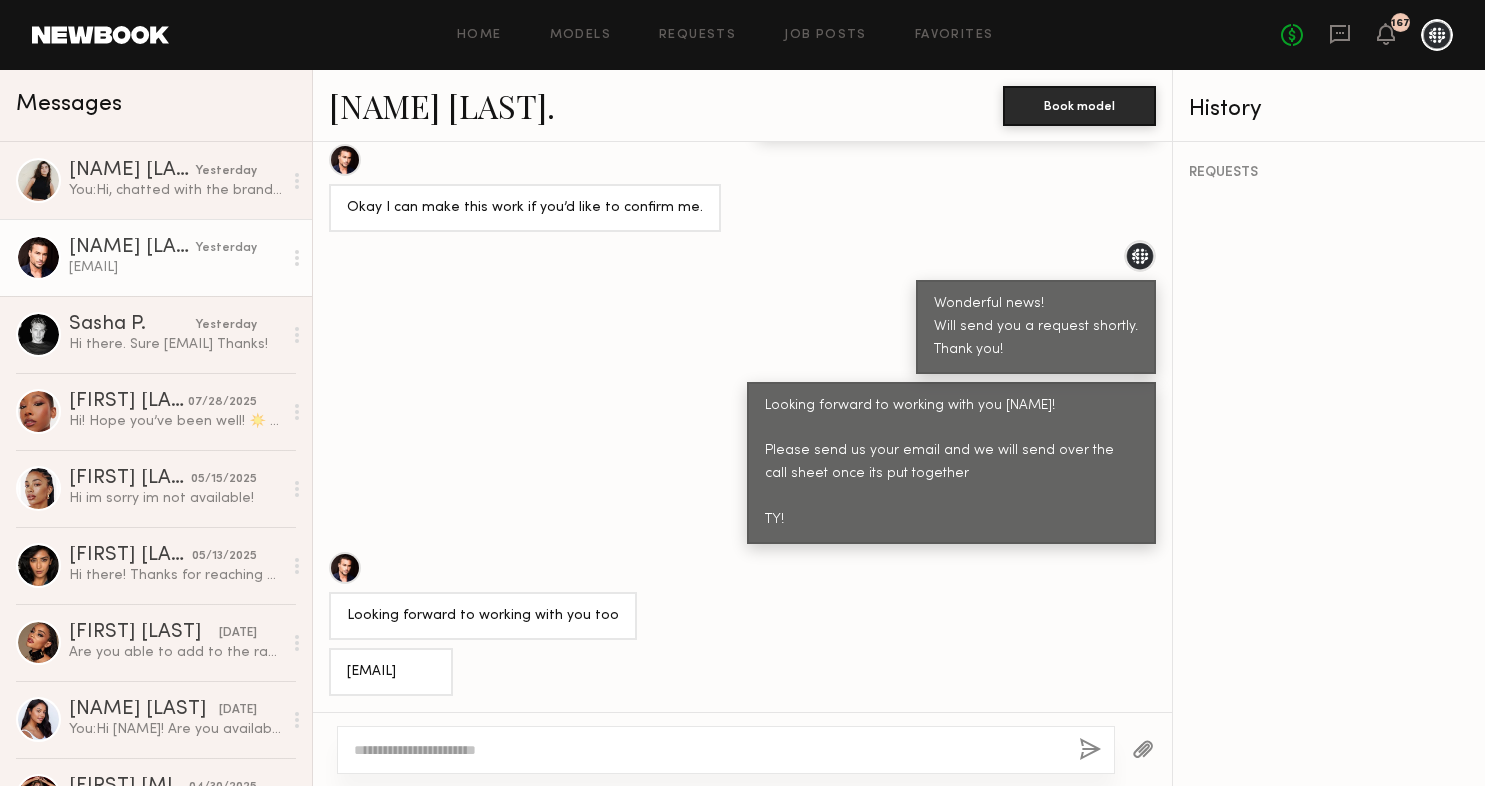 scroll, scrollTop: 2387, scrollLeft: 0, axis: vertical 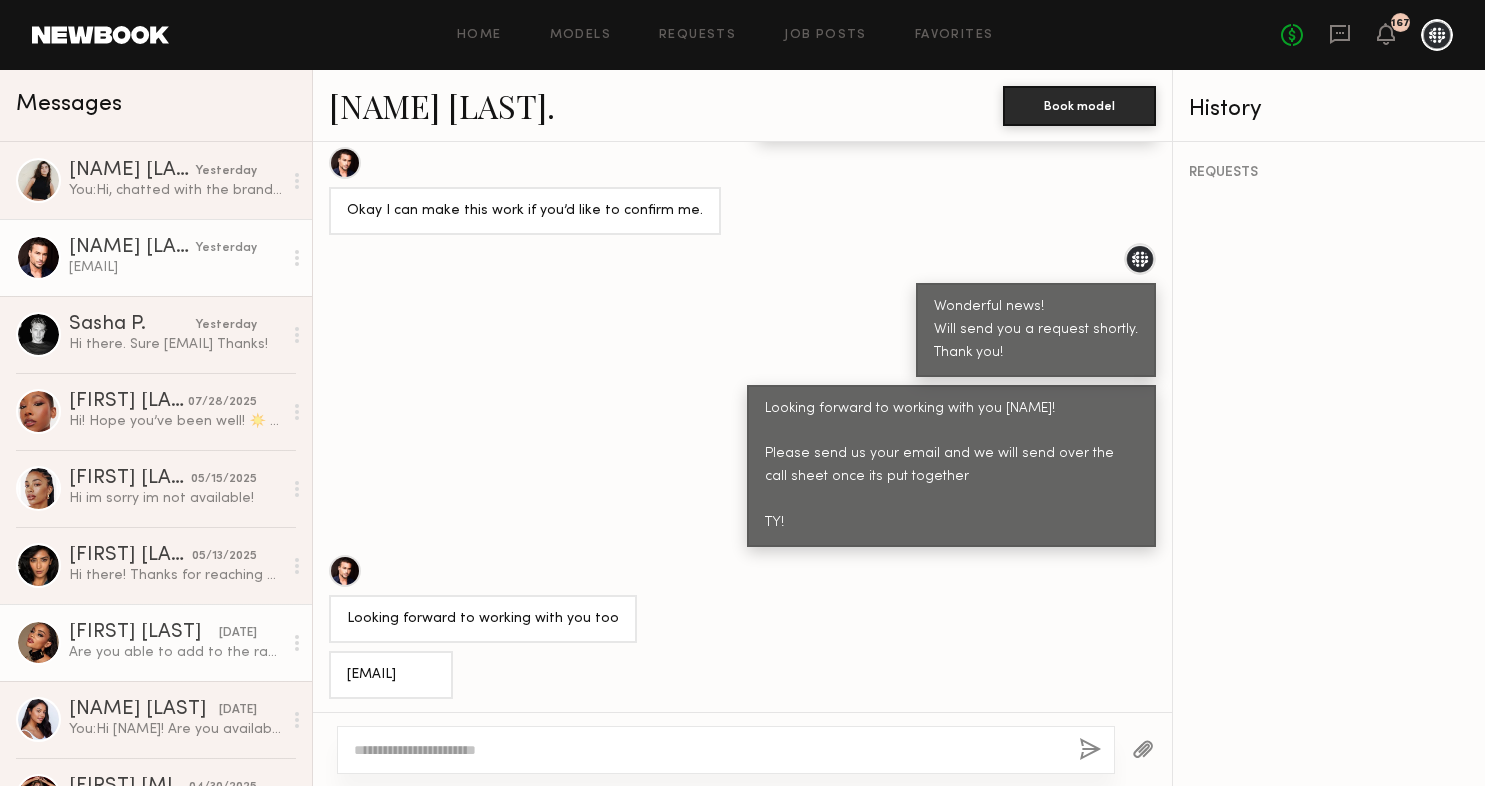 click on "Are you able to add to the rate for that part?" 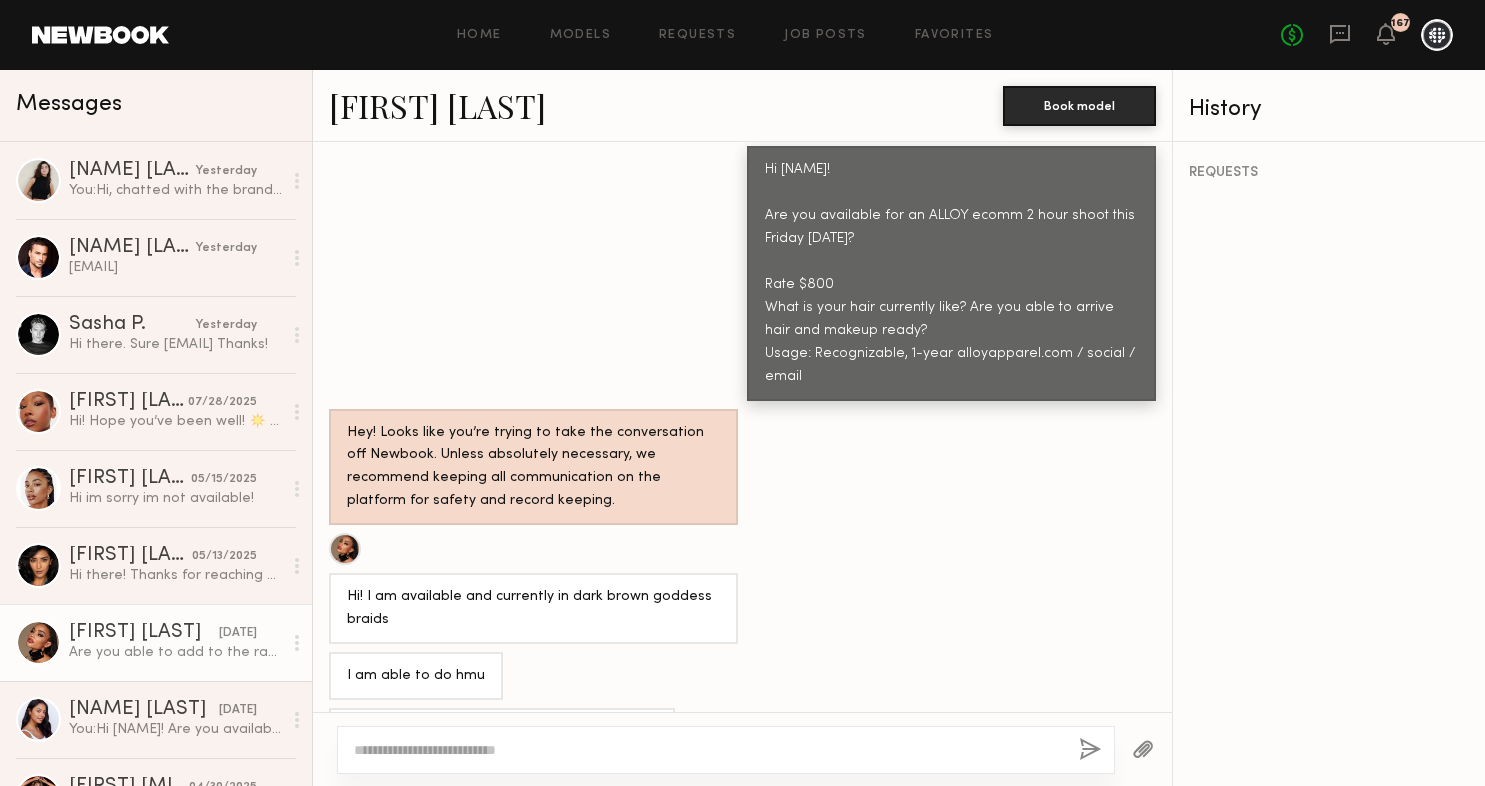scroll, scrollTop: 906, scrollLeft: 0, axis: vertical 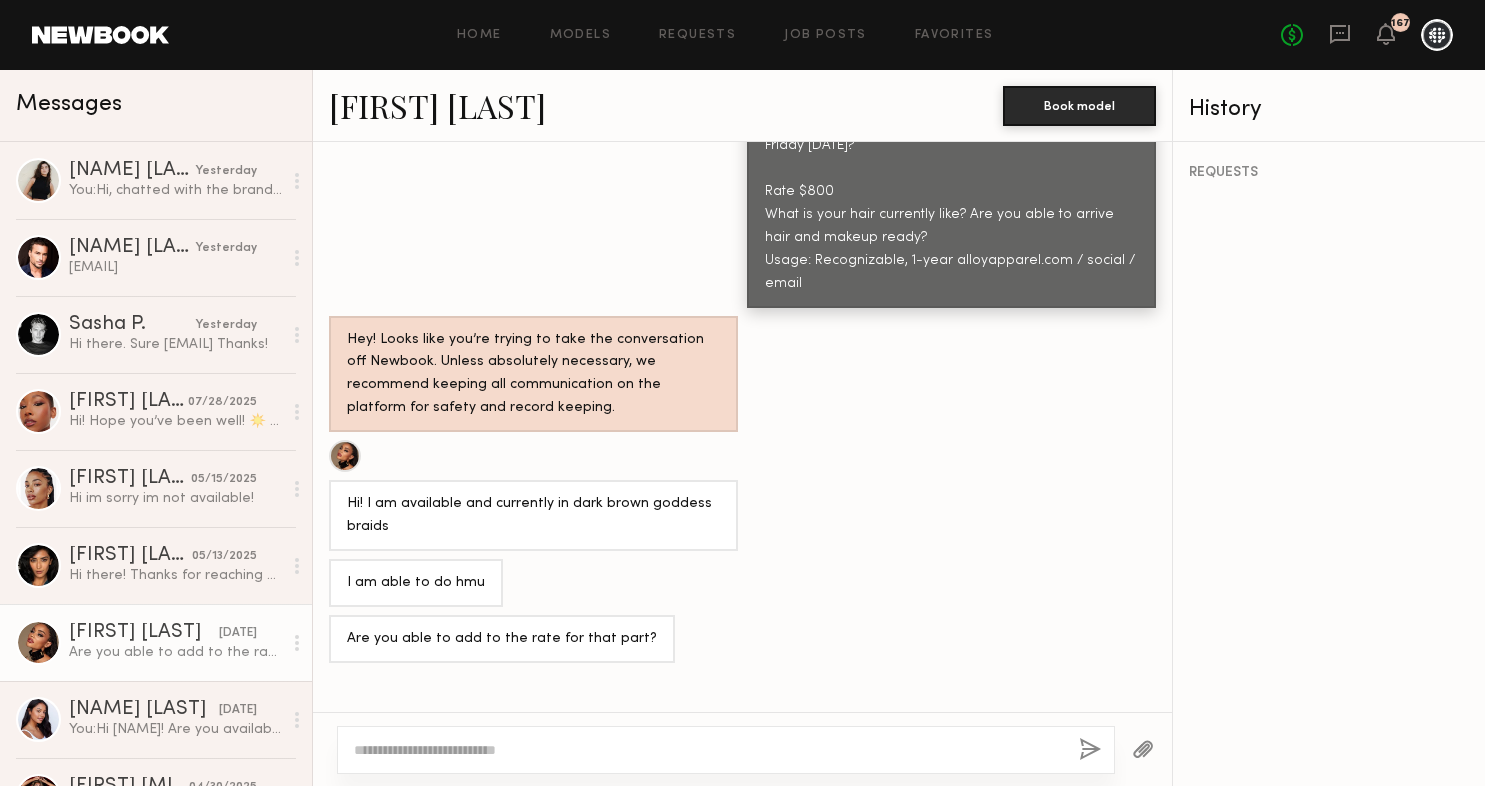 click 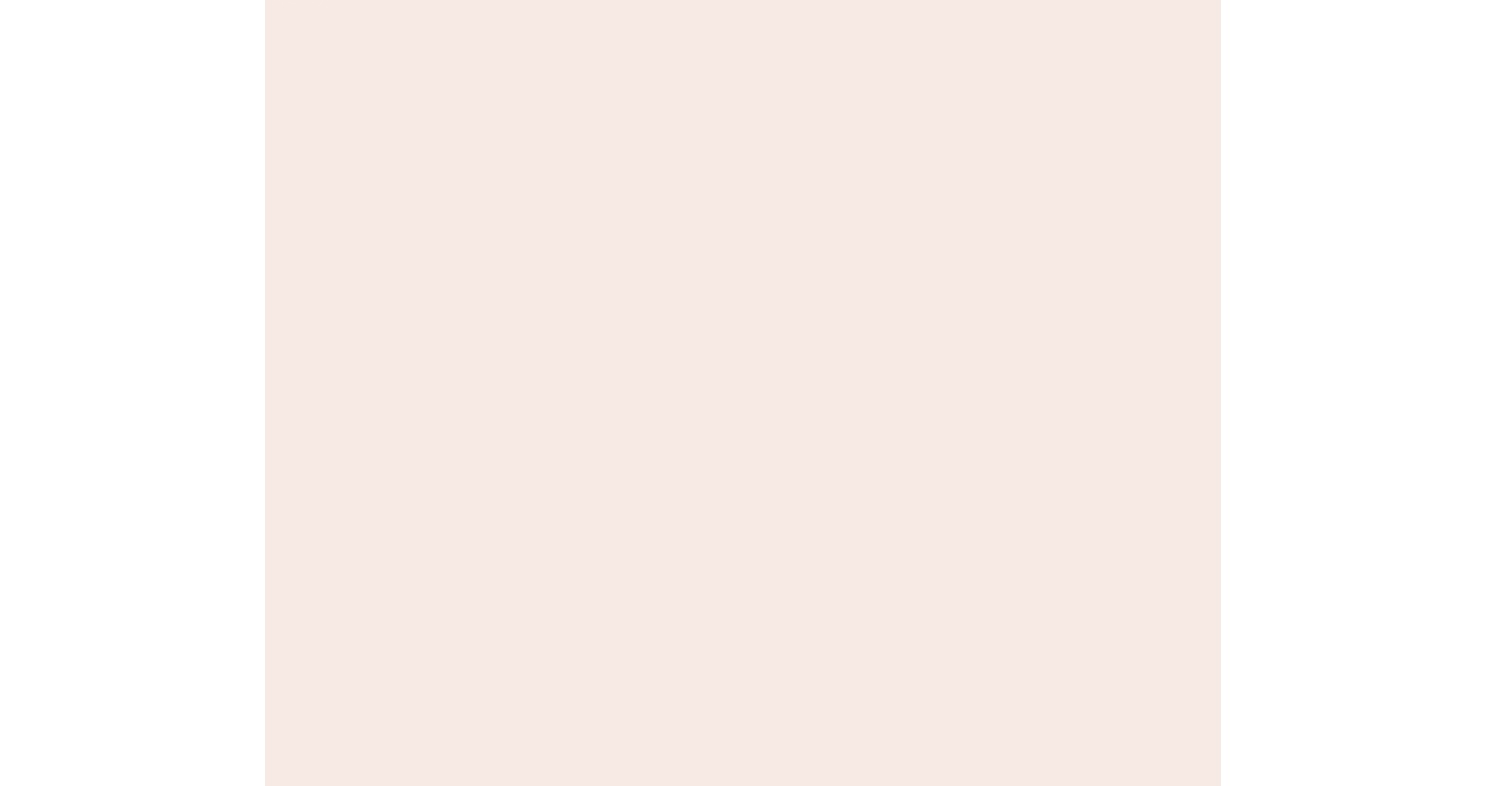 scroll, scrollTop: 0, scrollLeft: 0, axis: both 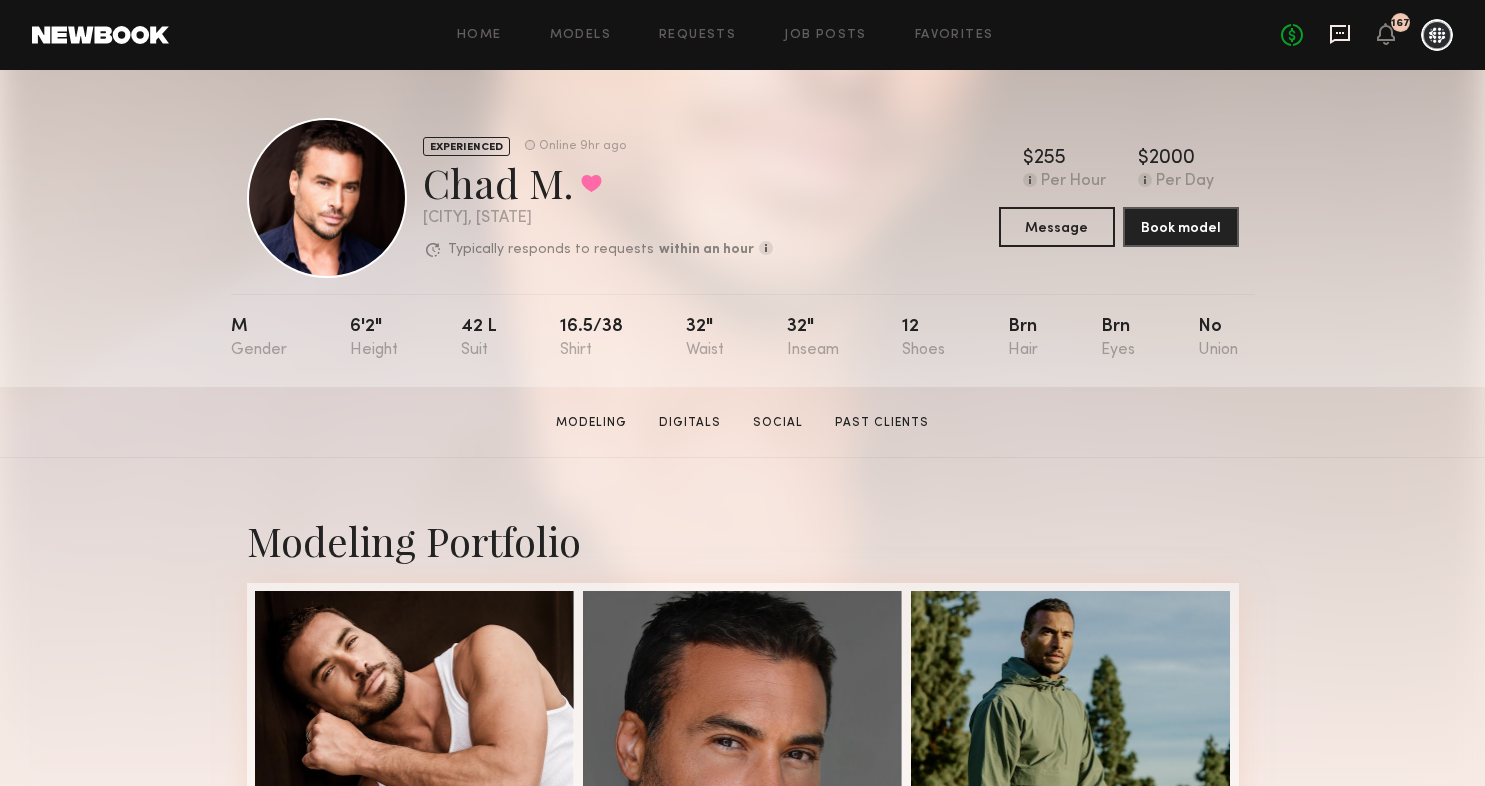 click 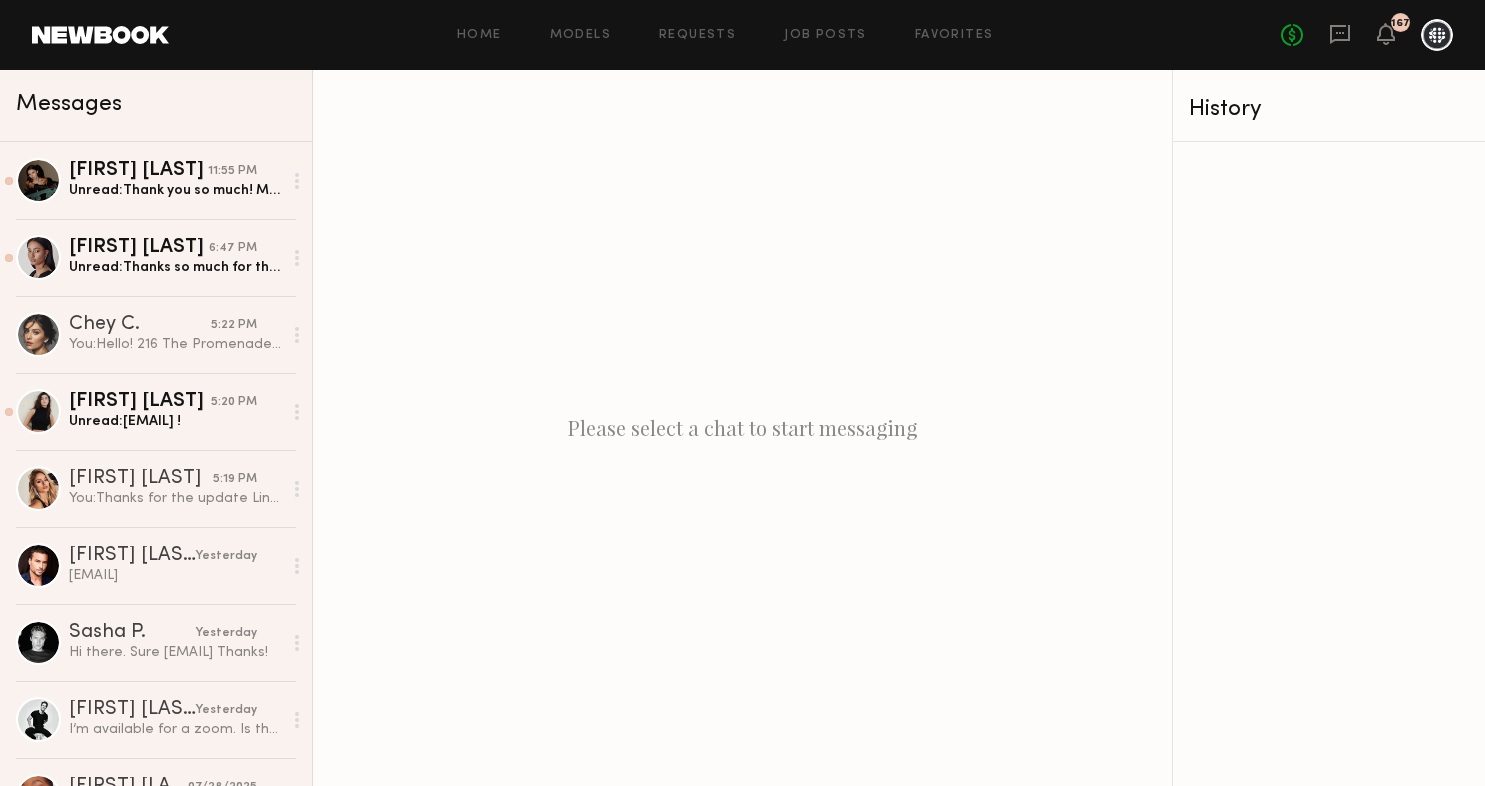 click on "Home Models Requests Job Posts Favorites Sign Out No fees up to $5,000 167" 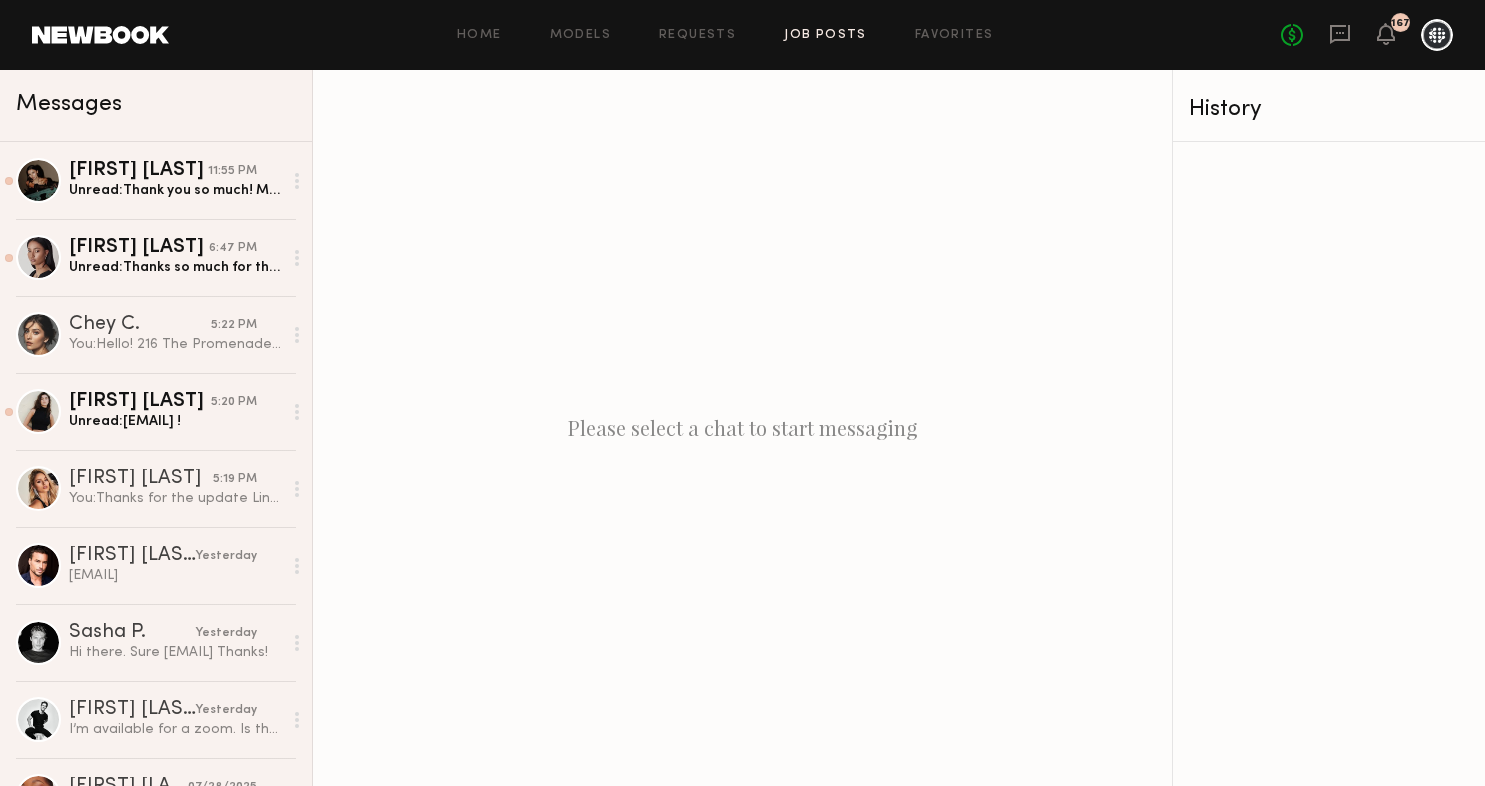 click on "Job Posts" 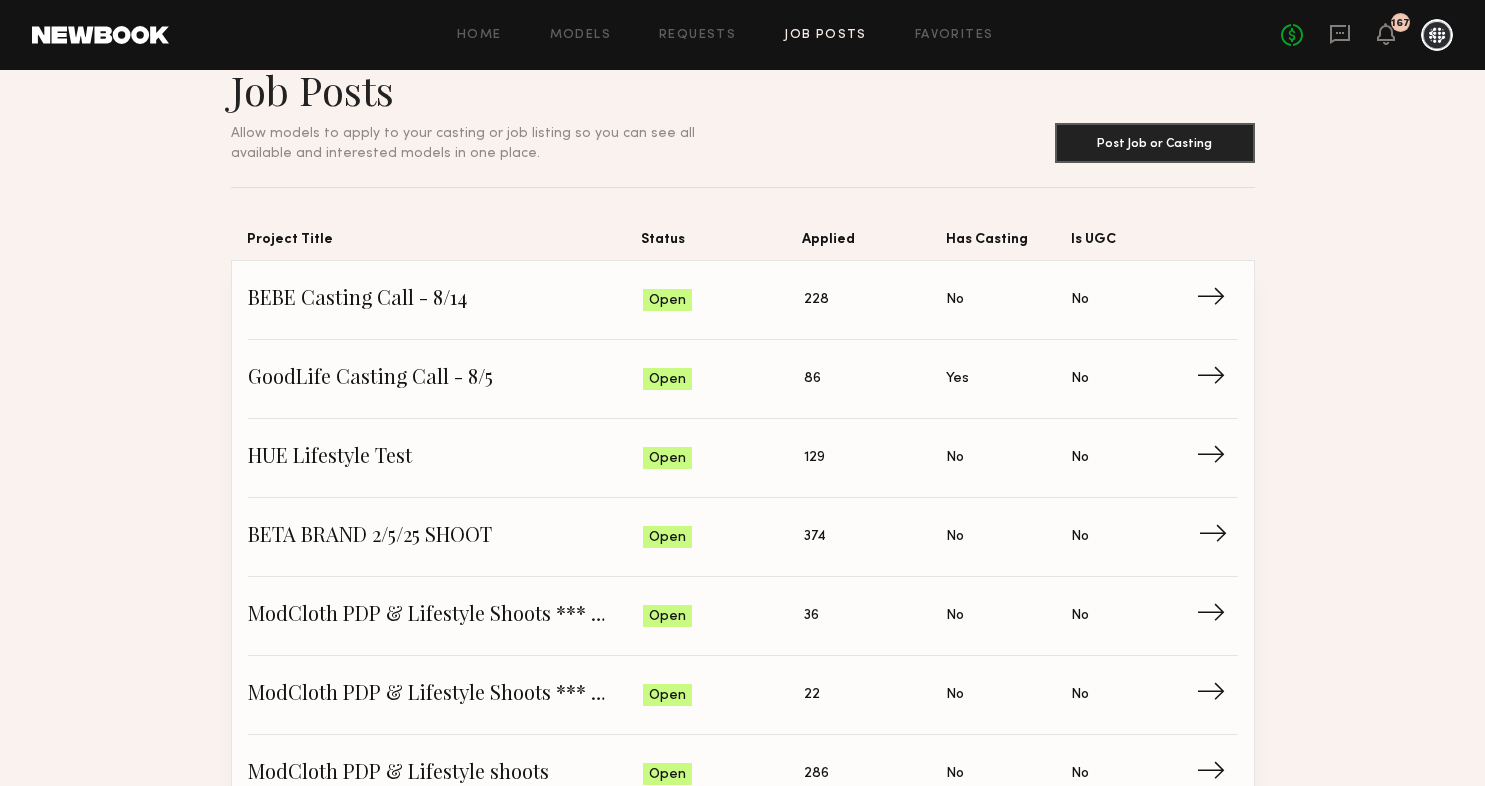 scroll, scrollTop: 61, scrollLeft: 0, axis: vertical 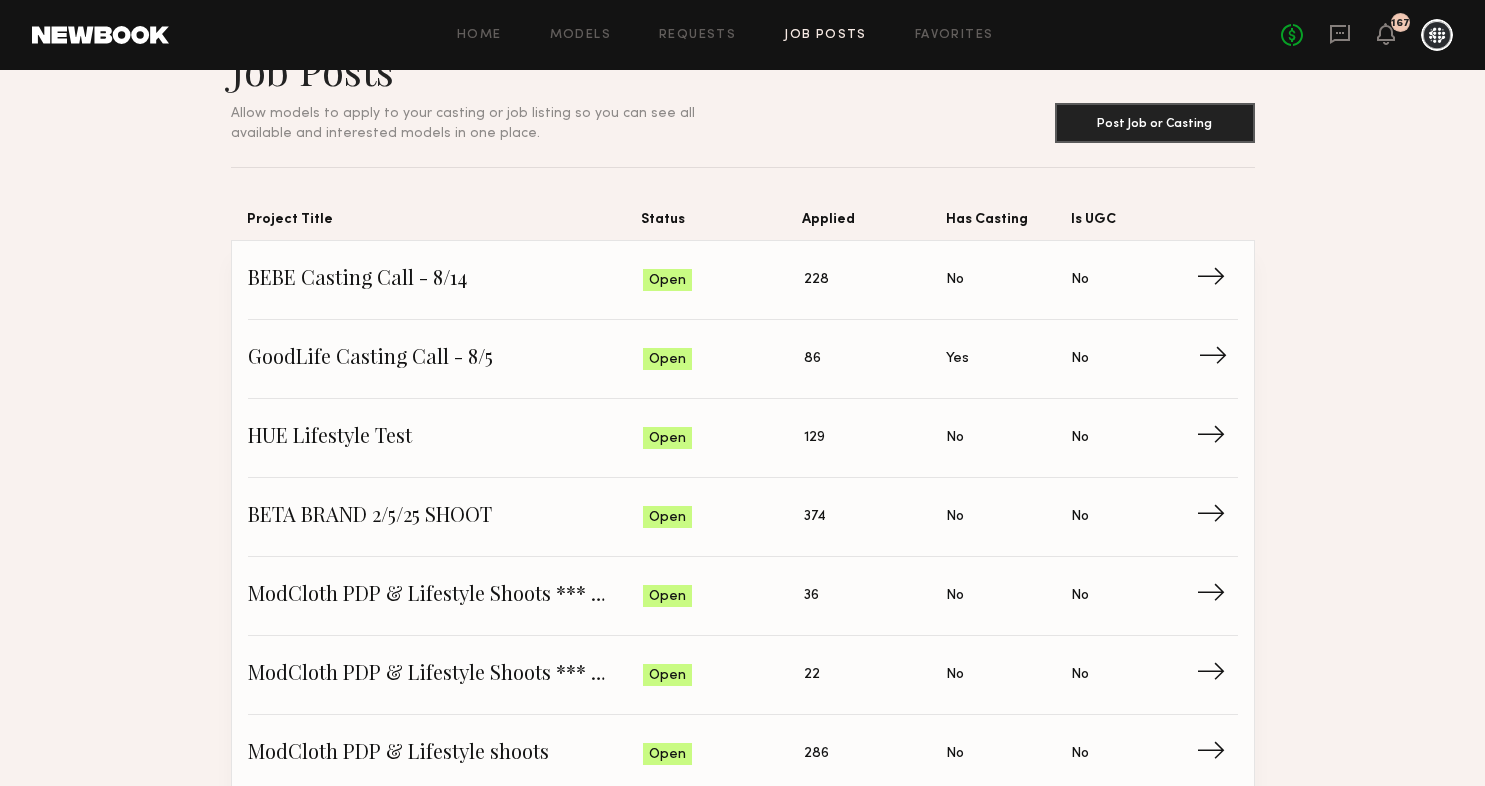 click on "GoodLife Casting Call - 8/5" 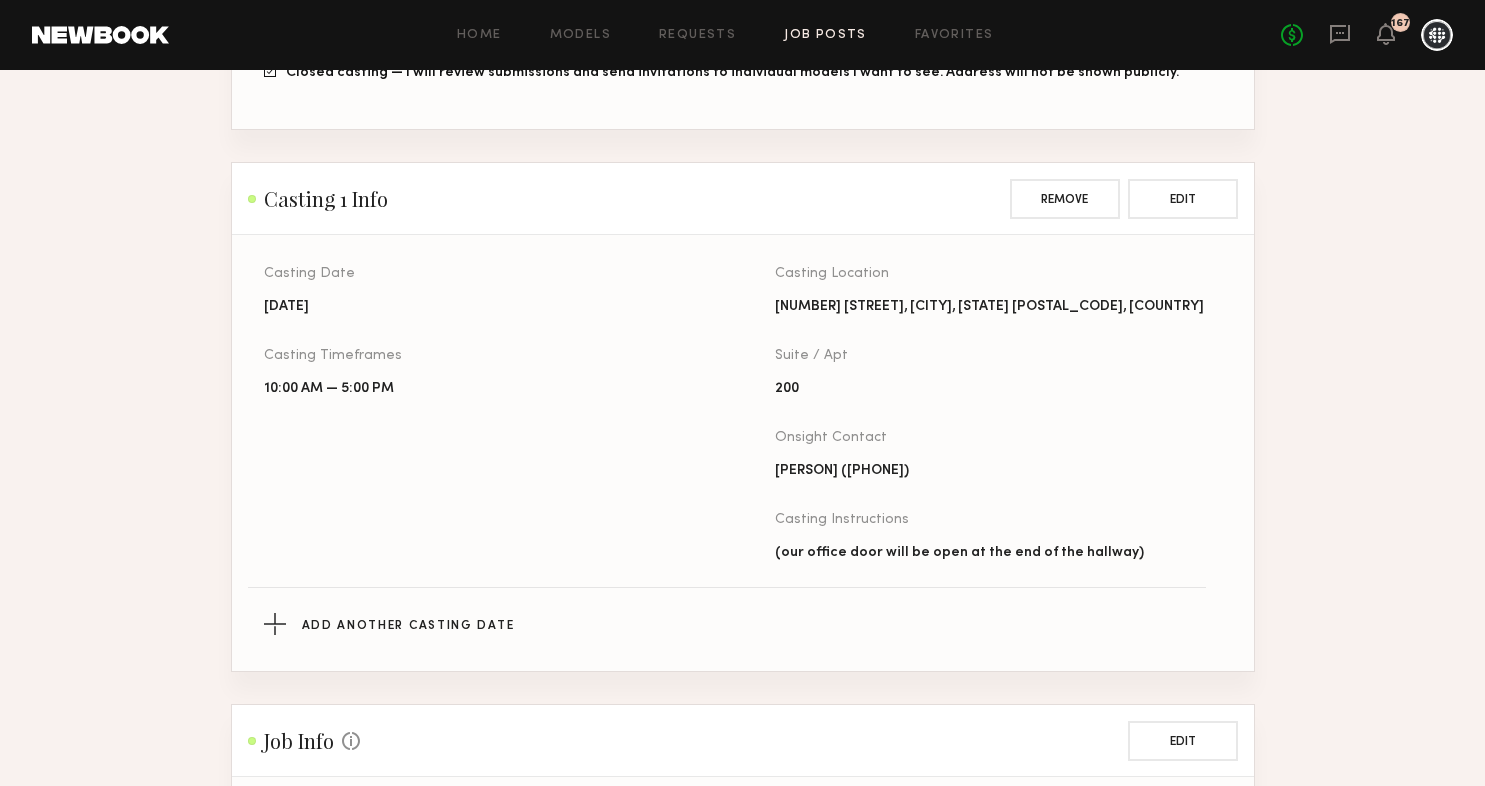 scroll, scrollTop: 649, scrollLeft: 0, axis: vertical 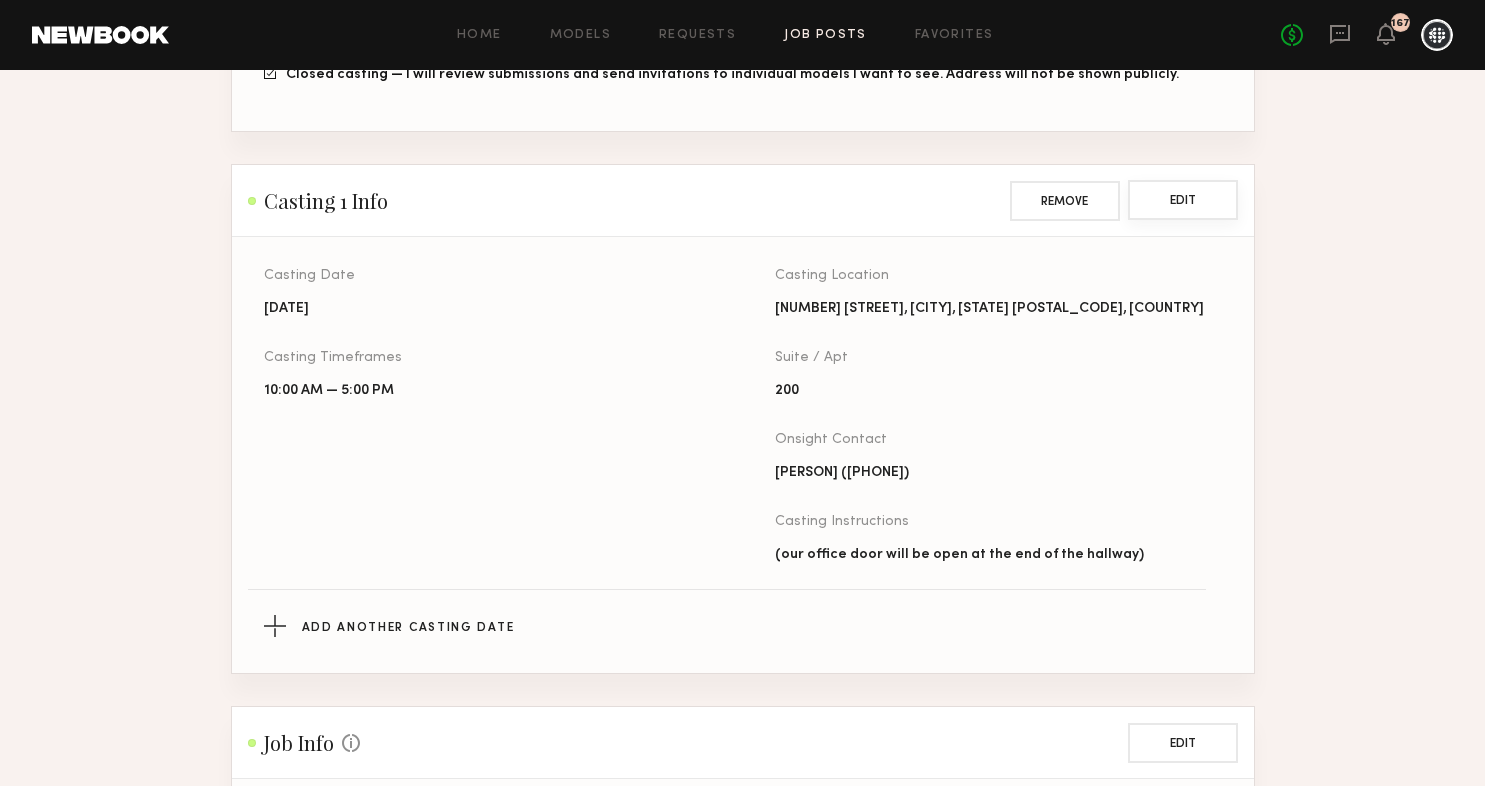 click on "Edit" 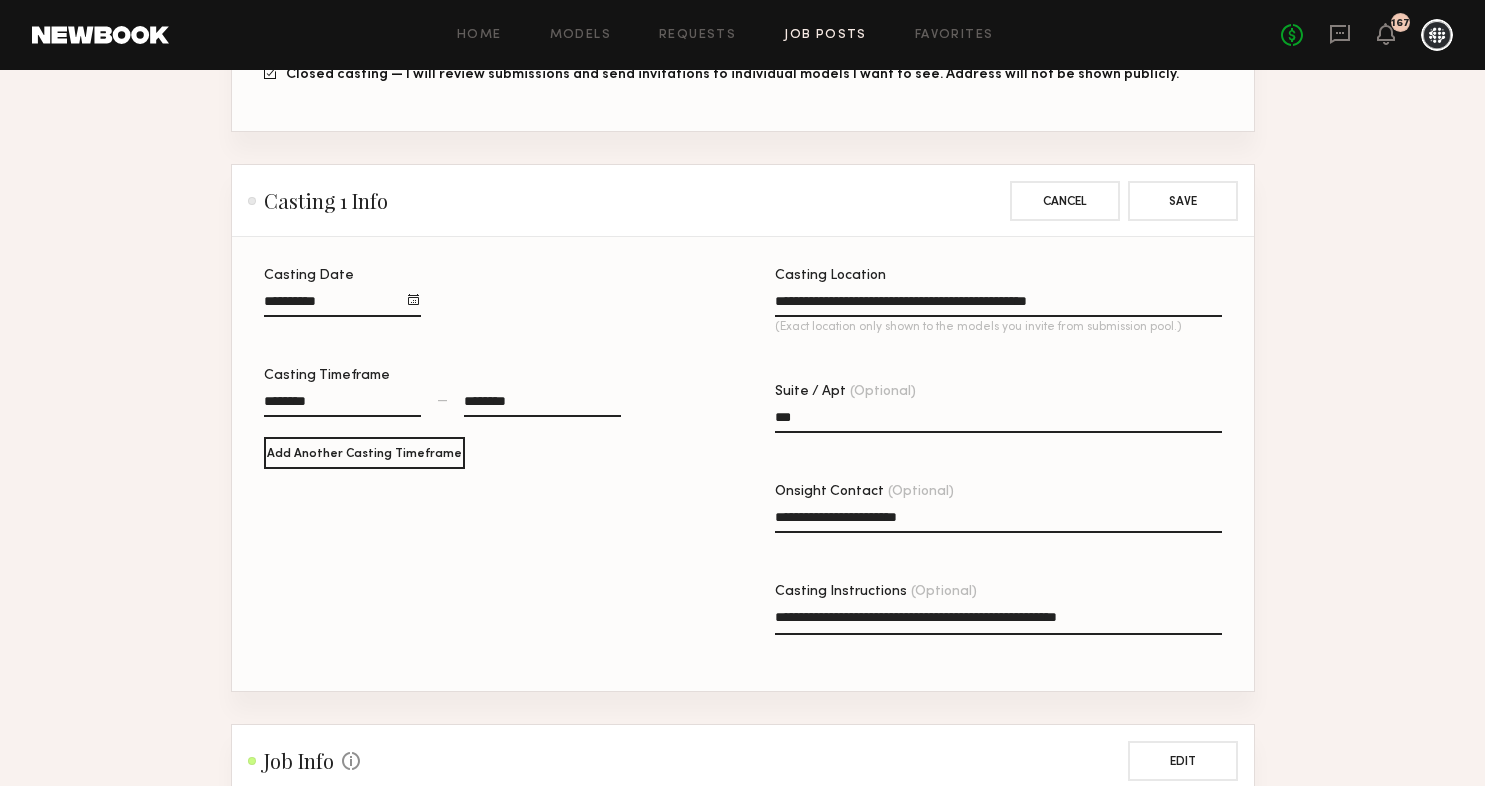 click on "**********" 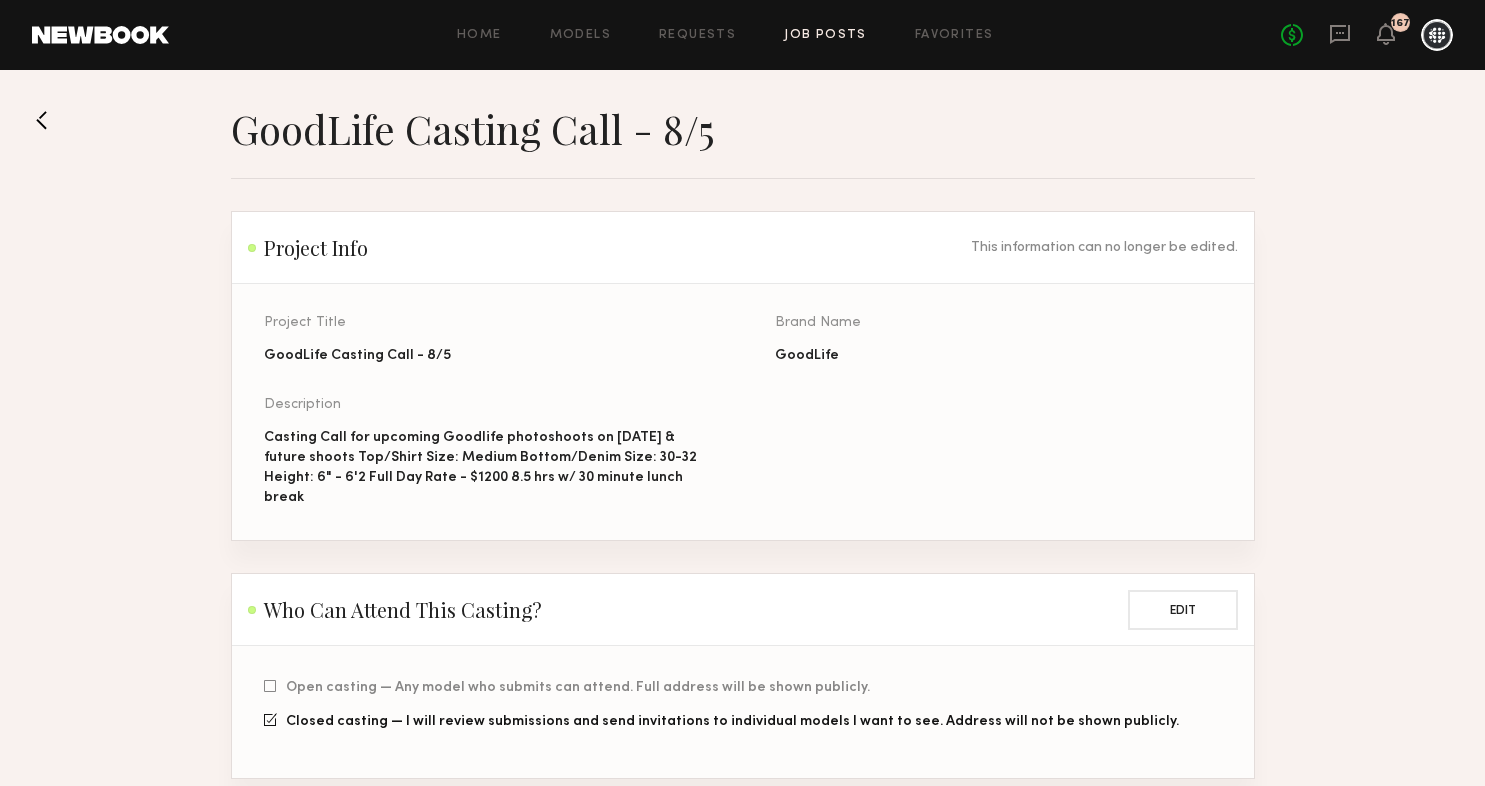 scroll, scrollTop: 0, scrollLeft: 0, axis: both 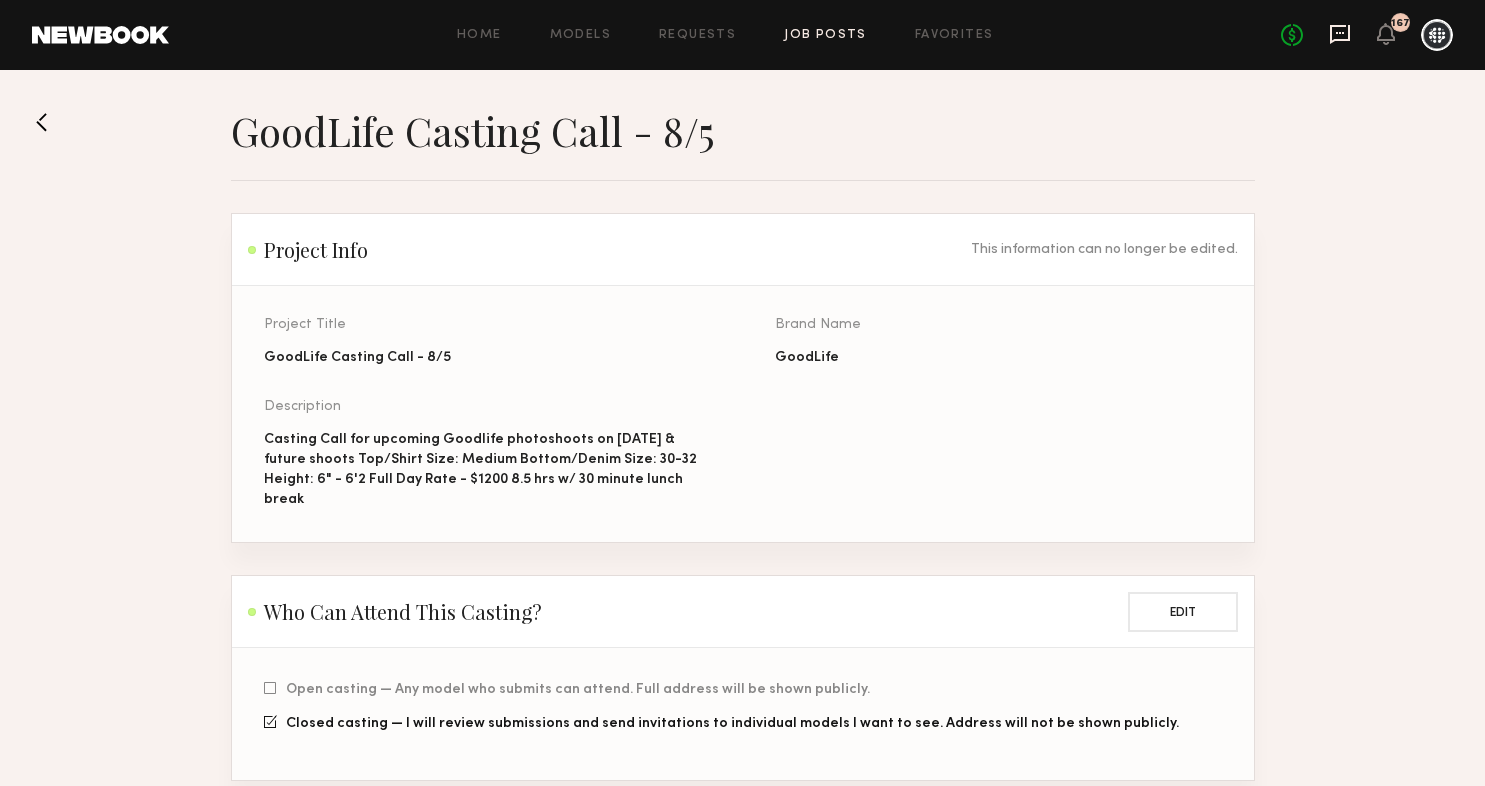 click 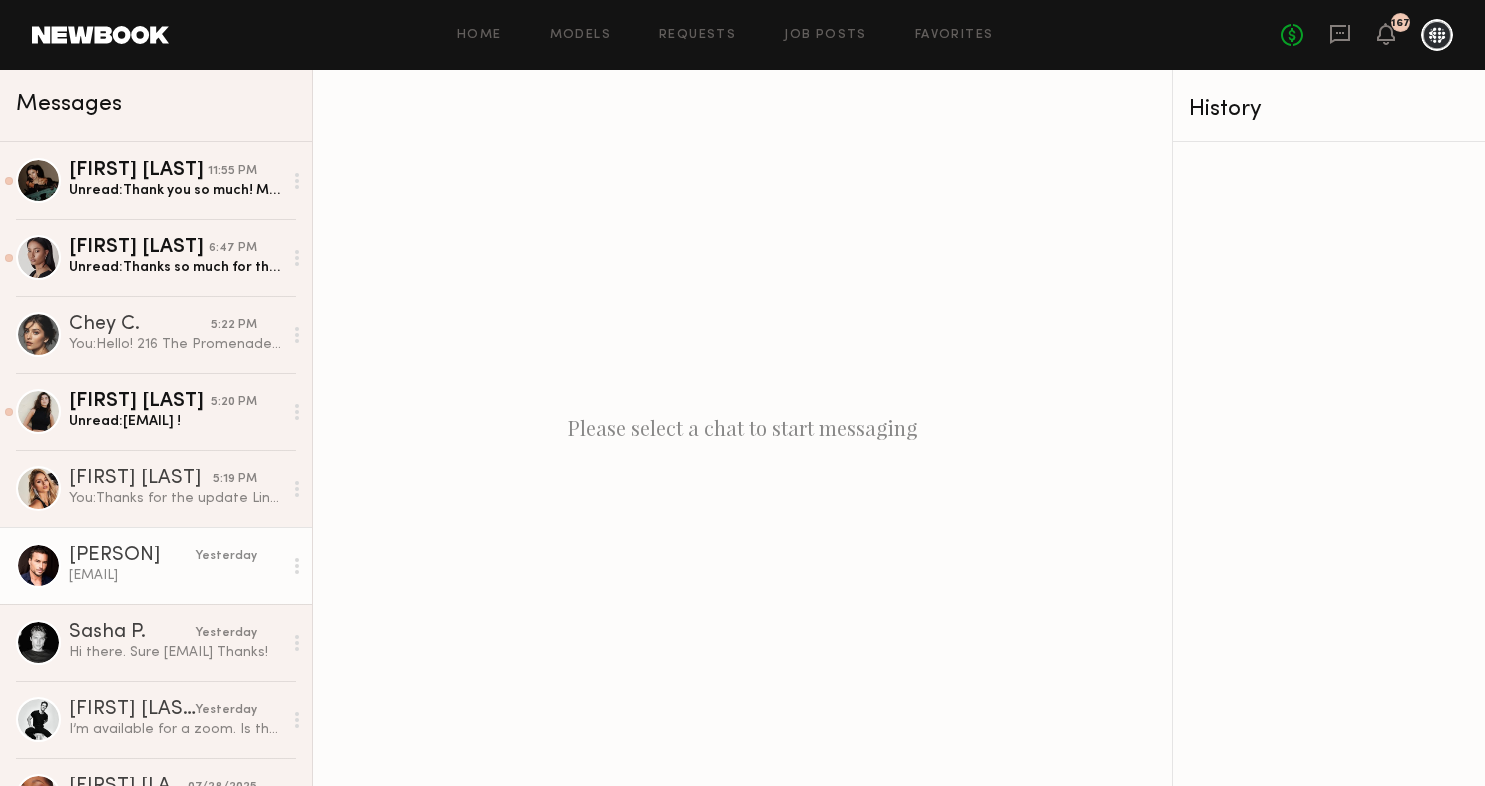 click on "[NAME] [LAST]." 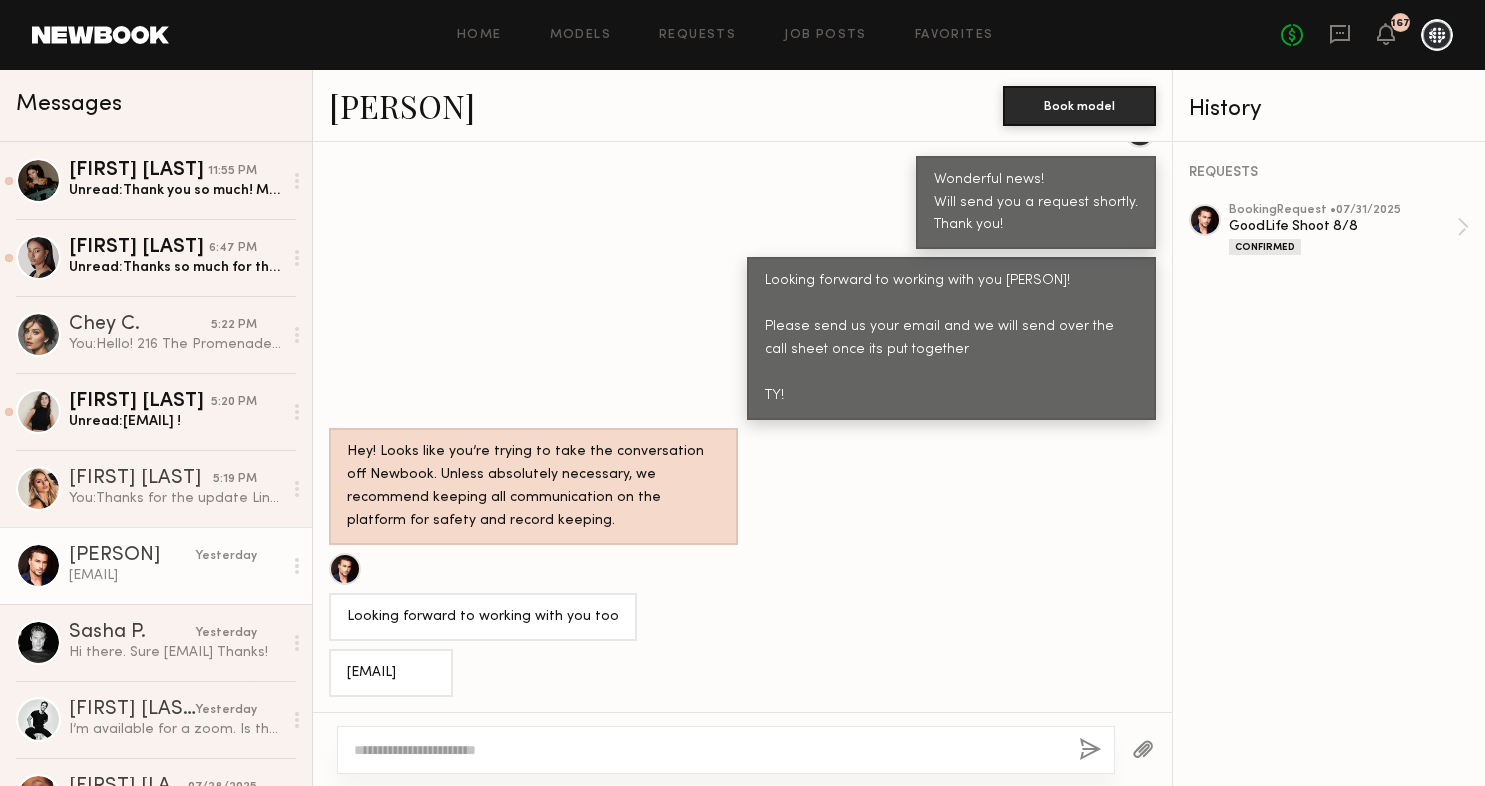 scroll, scrollTop: 1302, scrollLeft: 0, axis: vertical 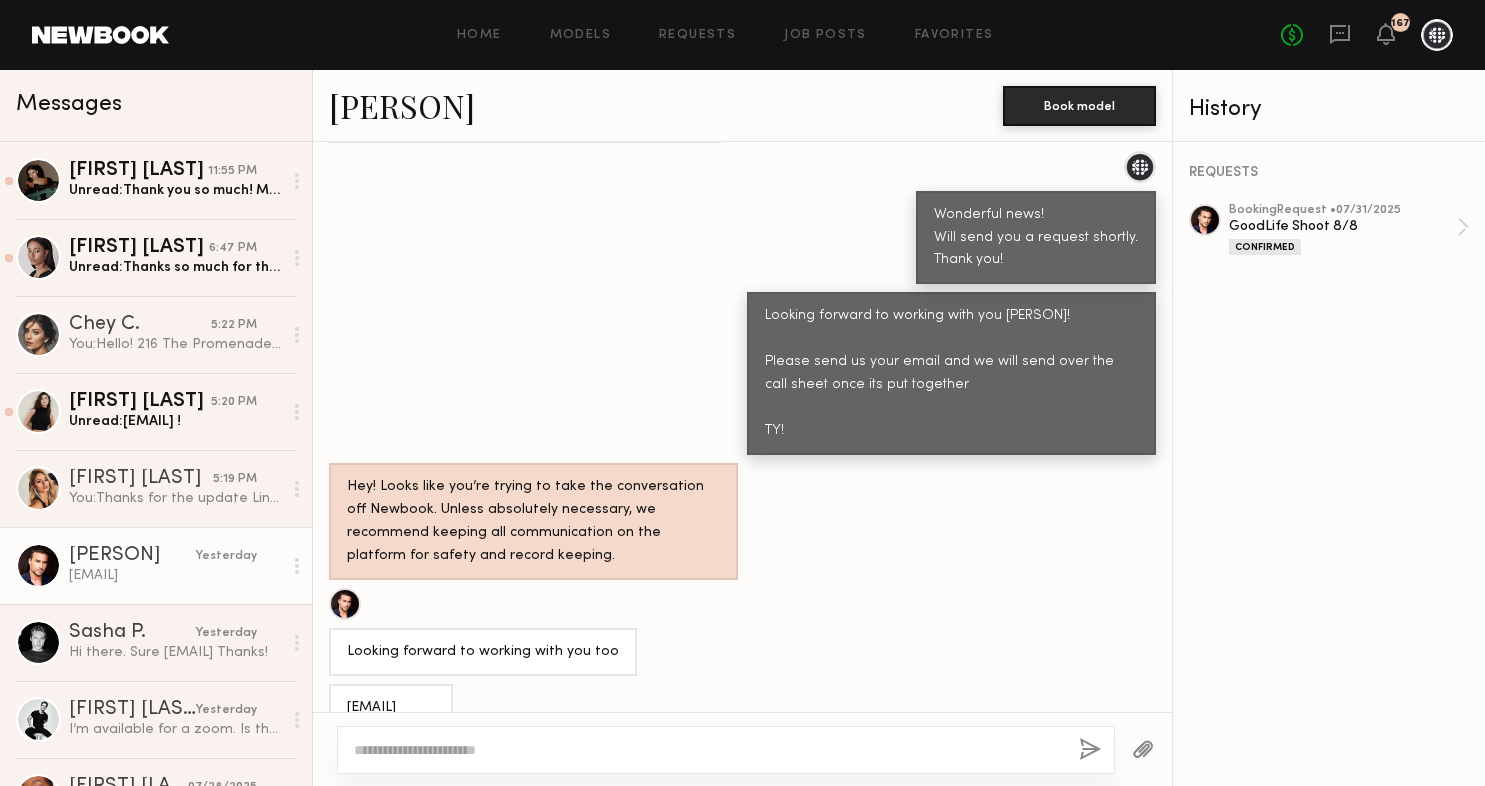 click 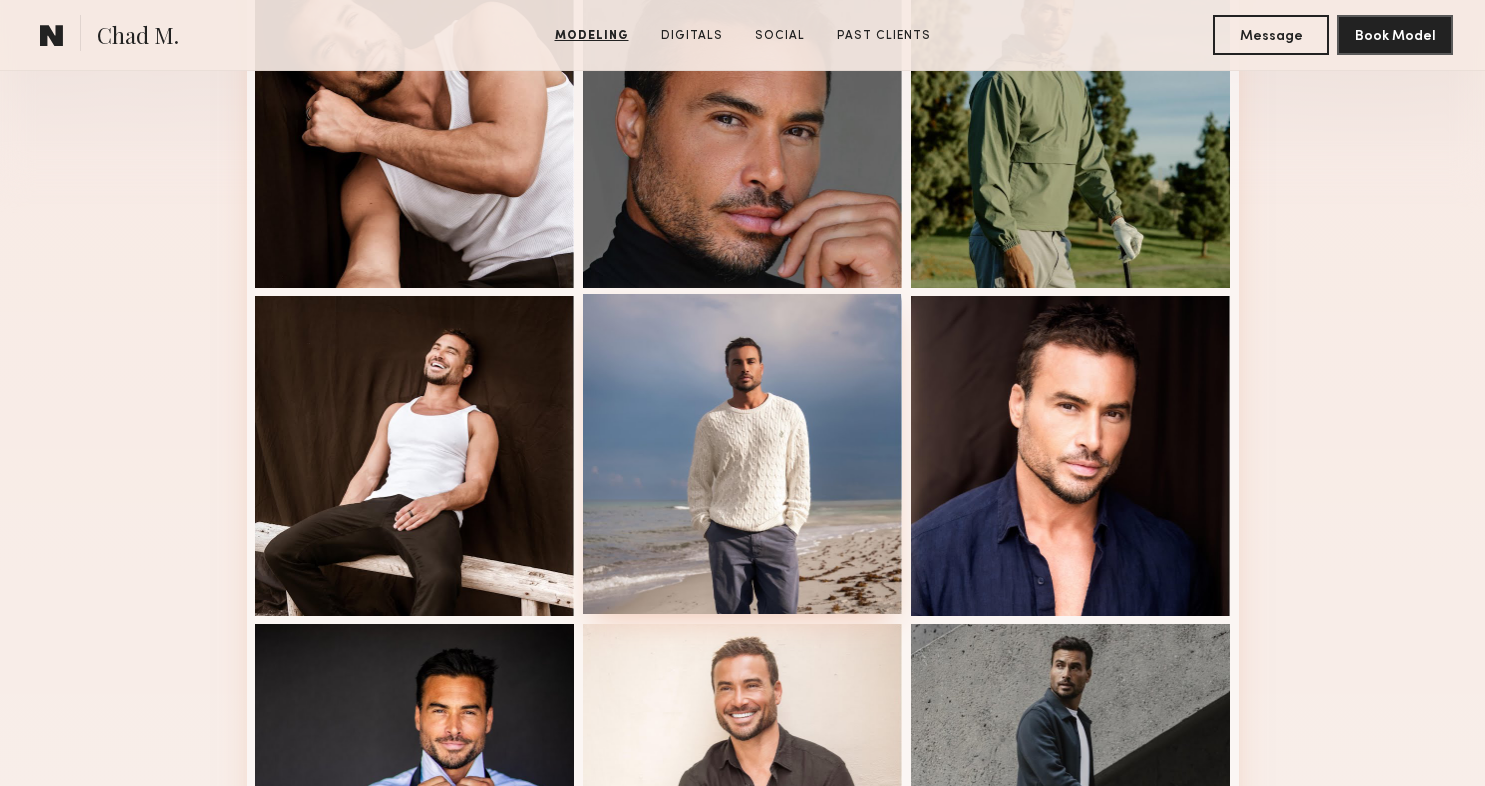 scroll, scrollTop: 0, scrollLeft: 0, axis: both 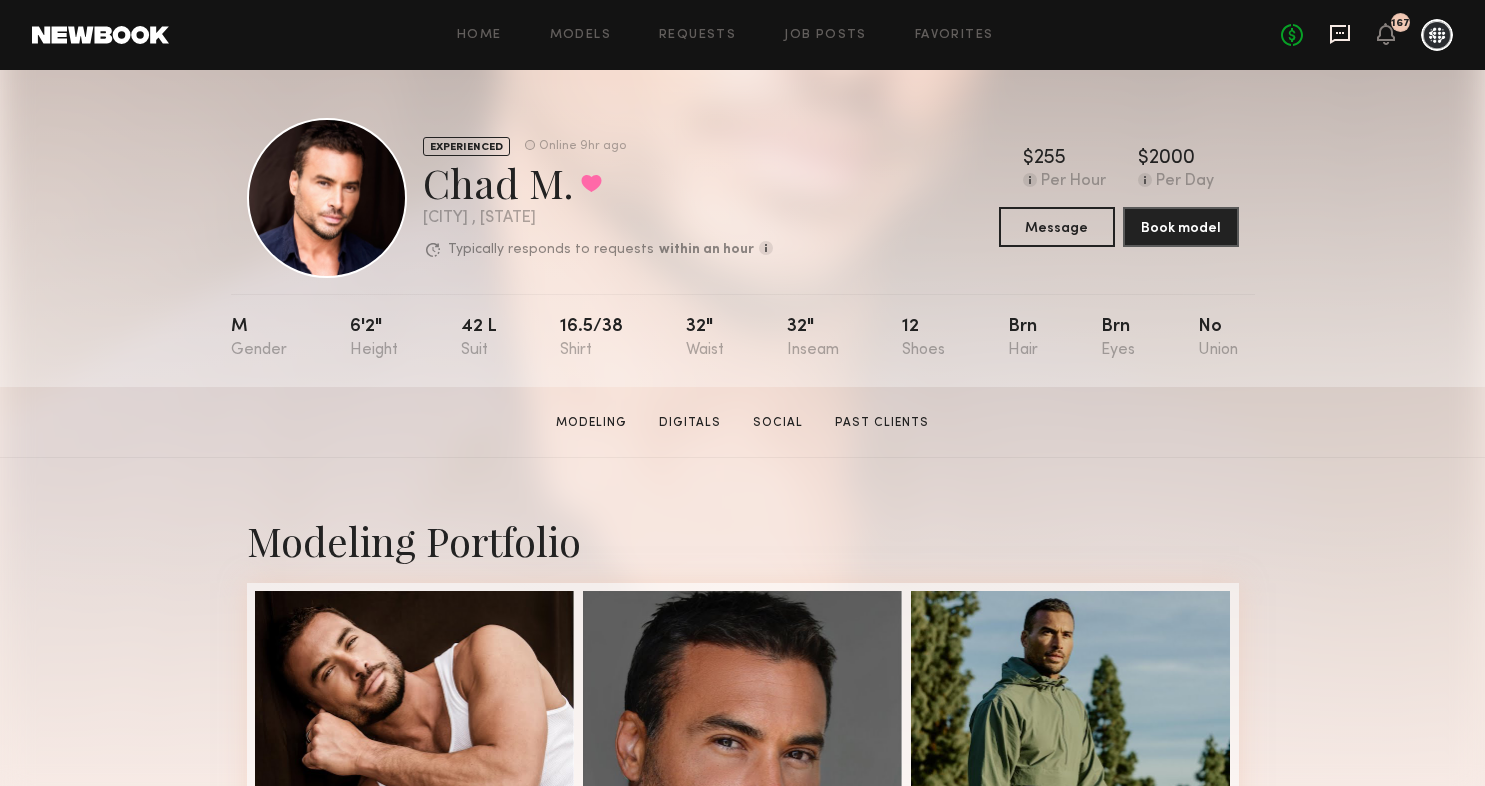 click 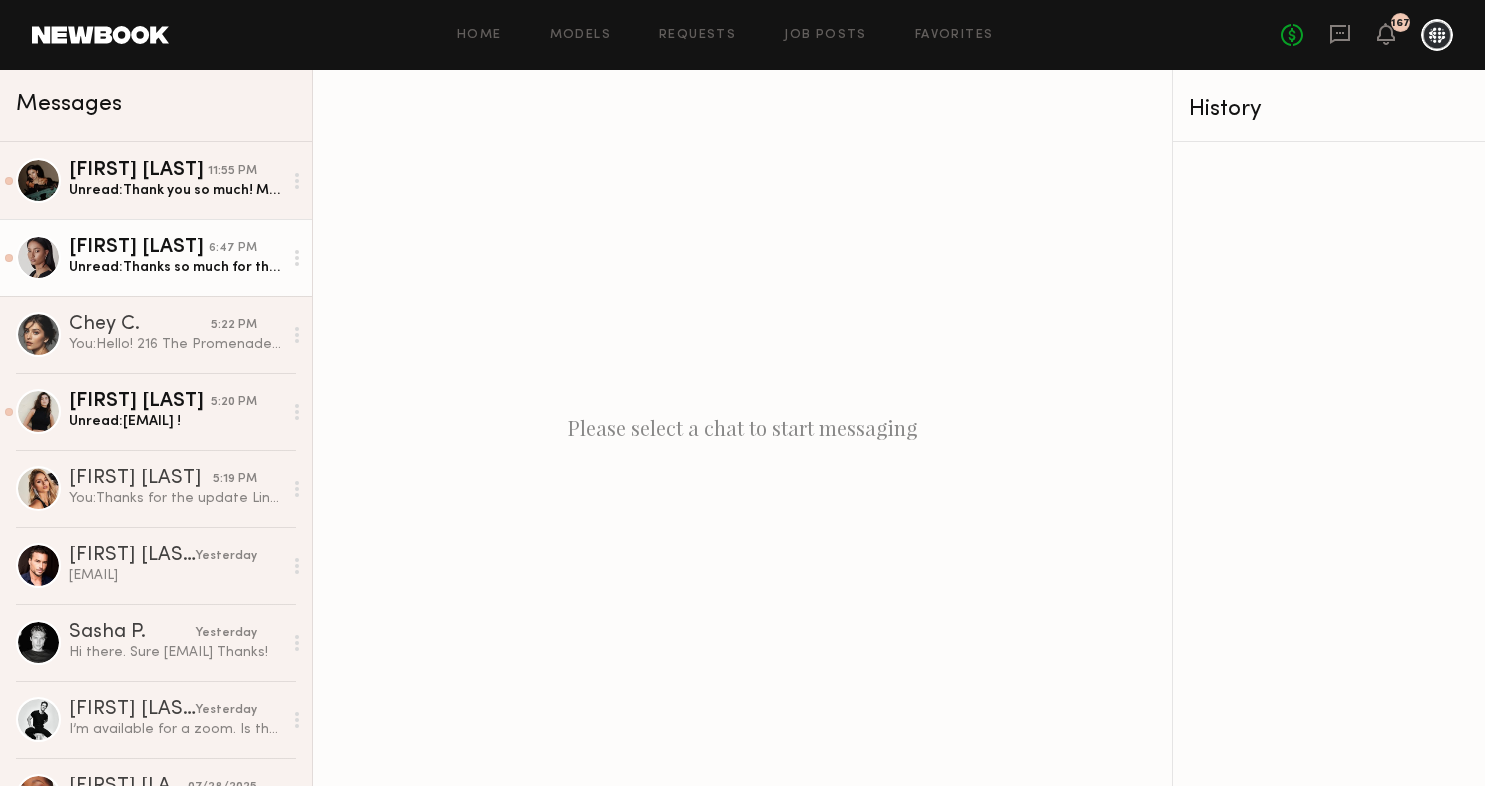 click on "Devan R. 6:47 PM Unread:  Thanks so much for the request!
I just confirmed a job on the day of the casting. Is the team at all open to a video casting and/or sending current photos? Thanks again!" 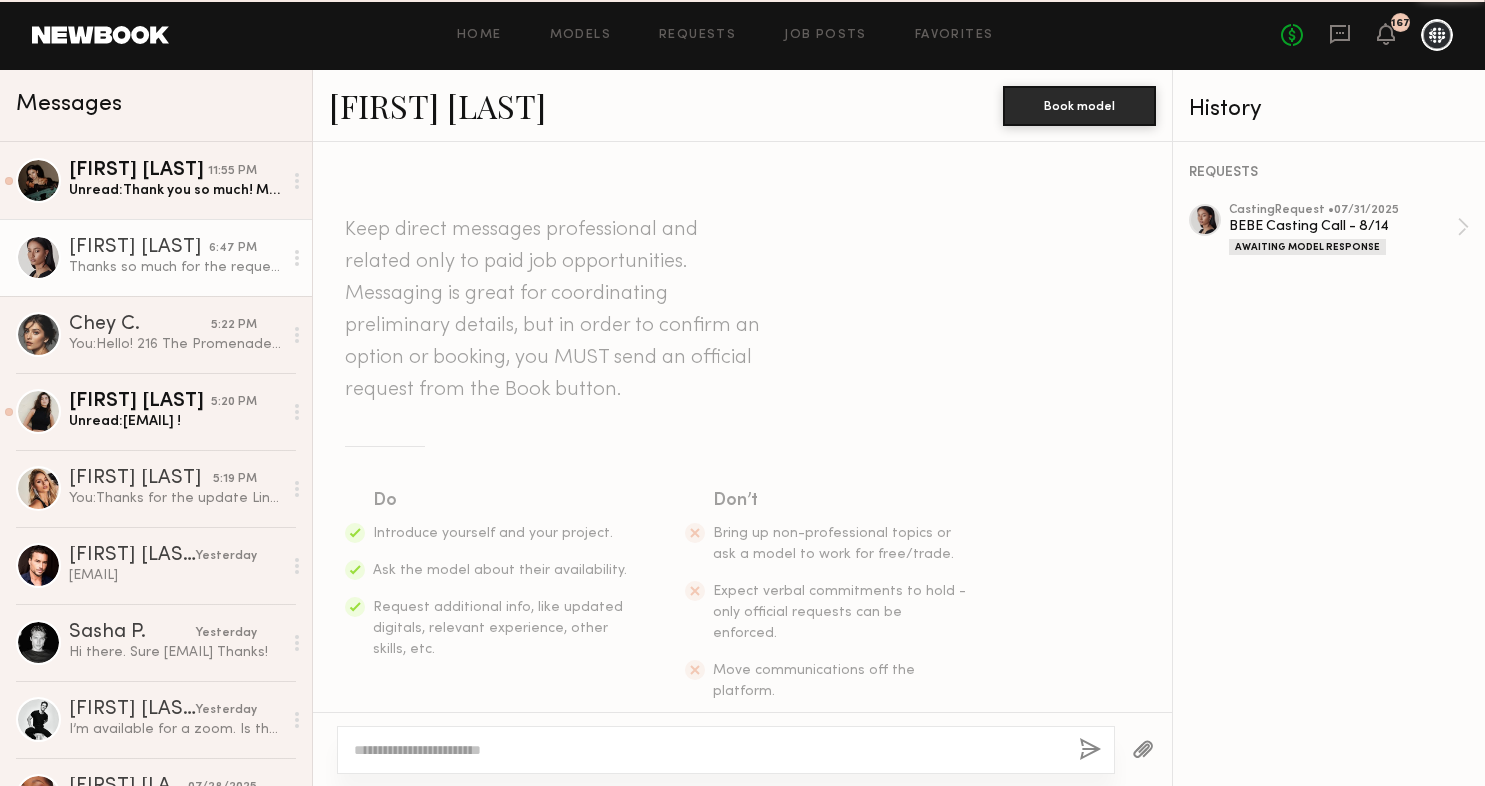 scroll, scrollTop: 363, scrollLeft: 0, axis: vertical 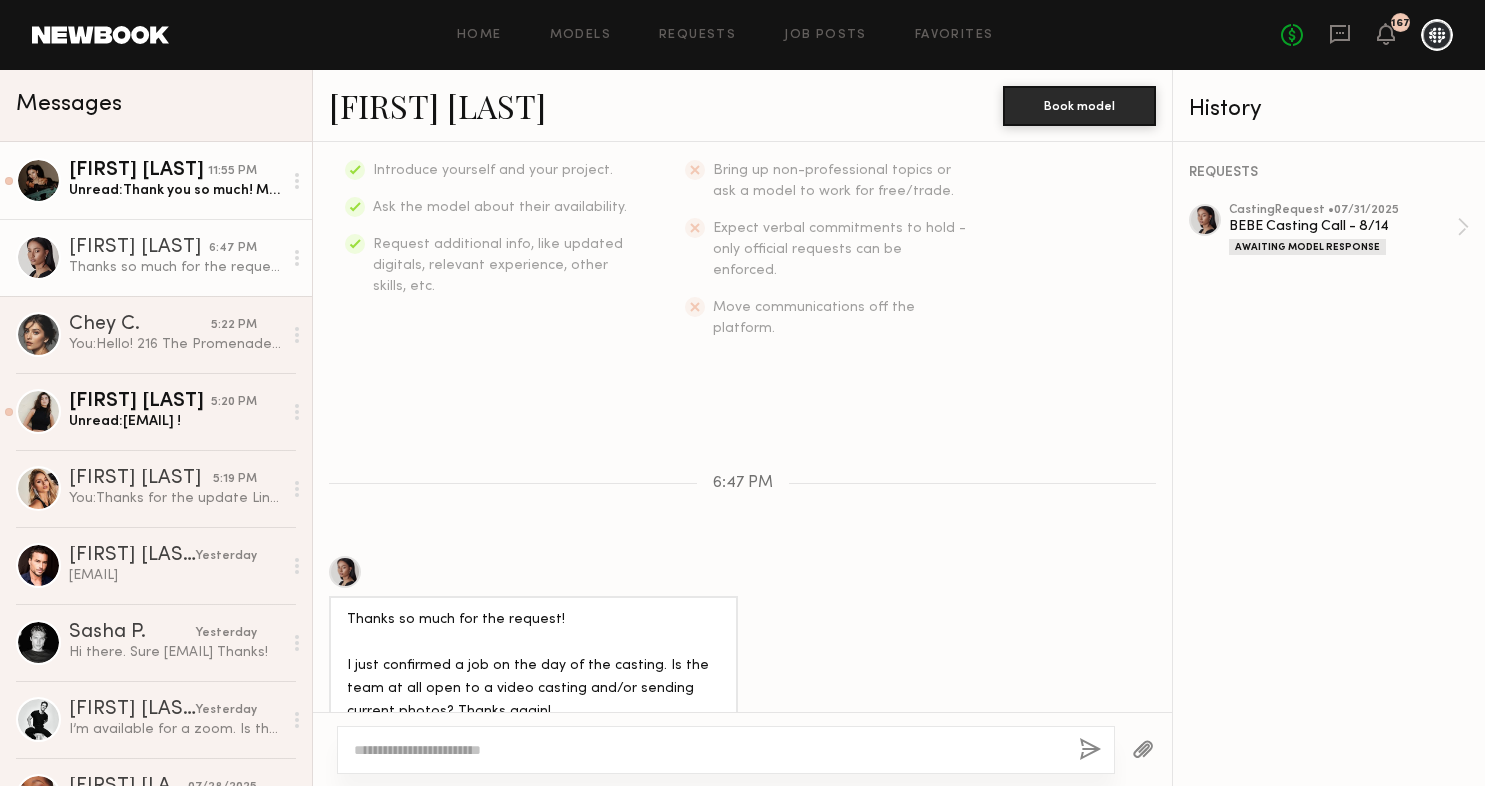 click on "Ekaterina N. 11:55 PM Unread:  Thank you so much!
My email : Ekaterinanei0609@gmail.com" 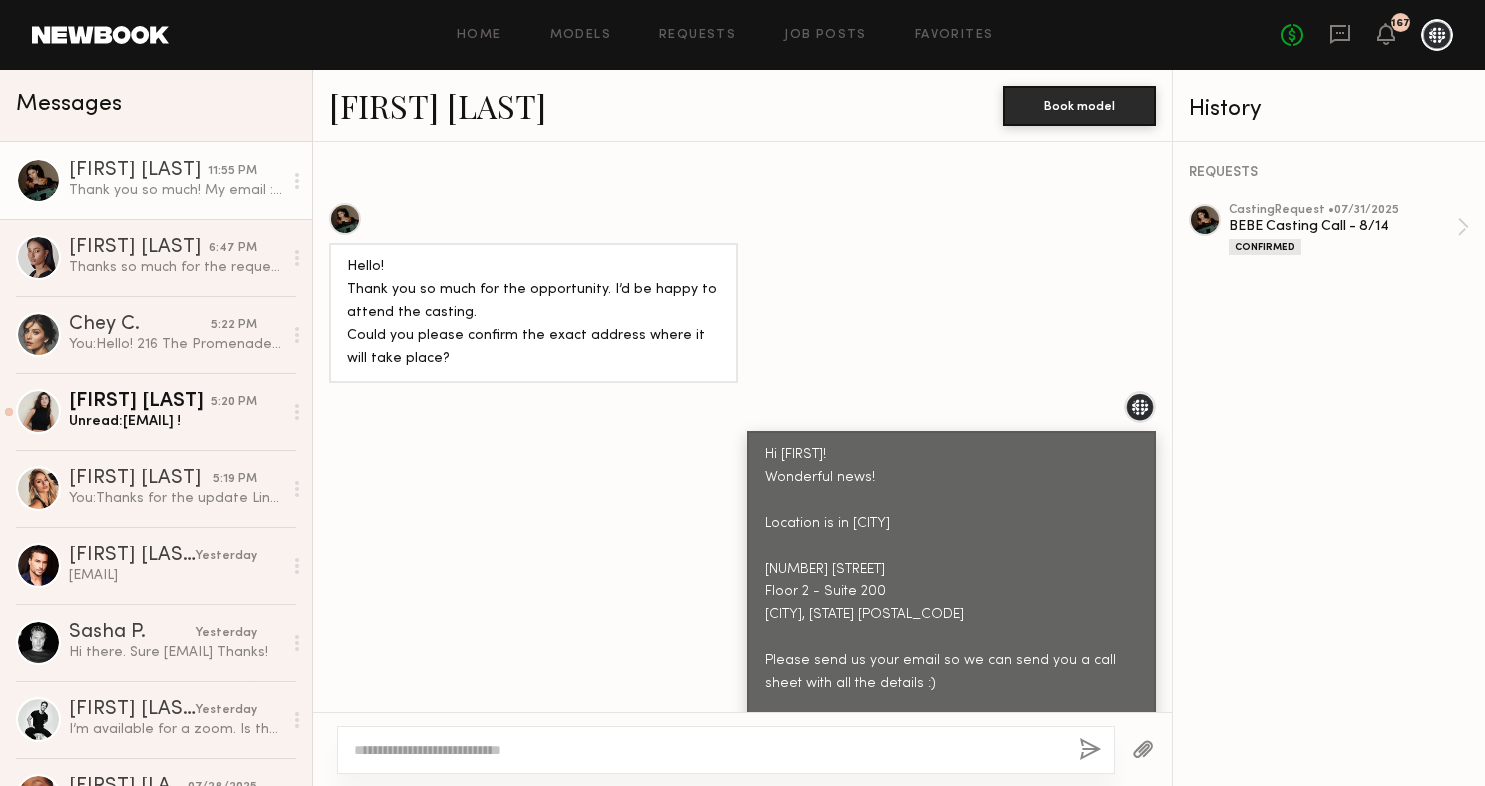 scroll, scrollTop: 961, scrollLeft: 0, axis: vertical 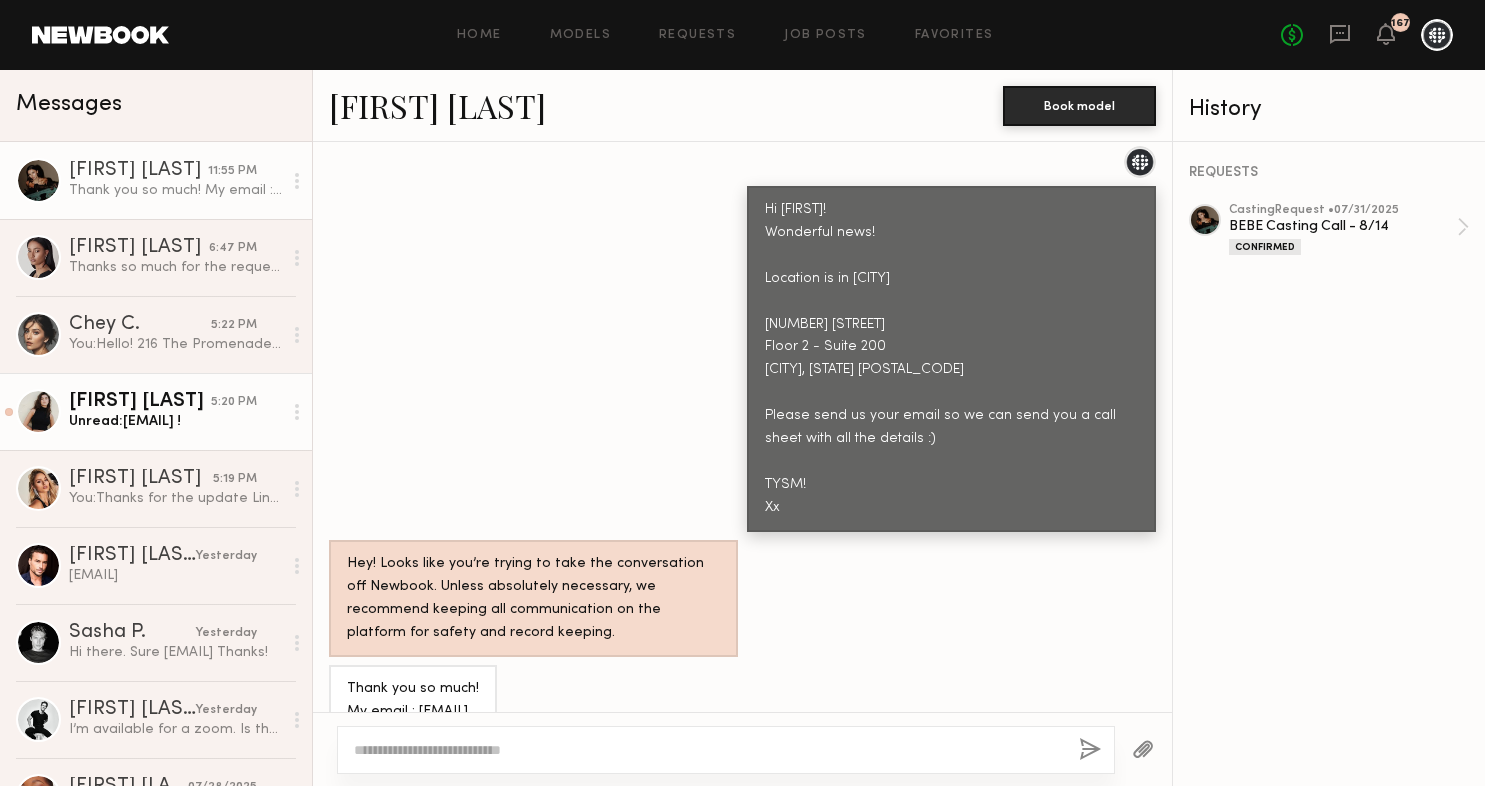 click on "5:20 PM" 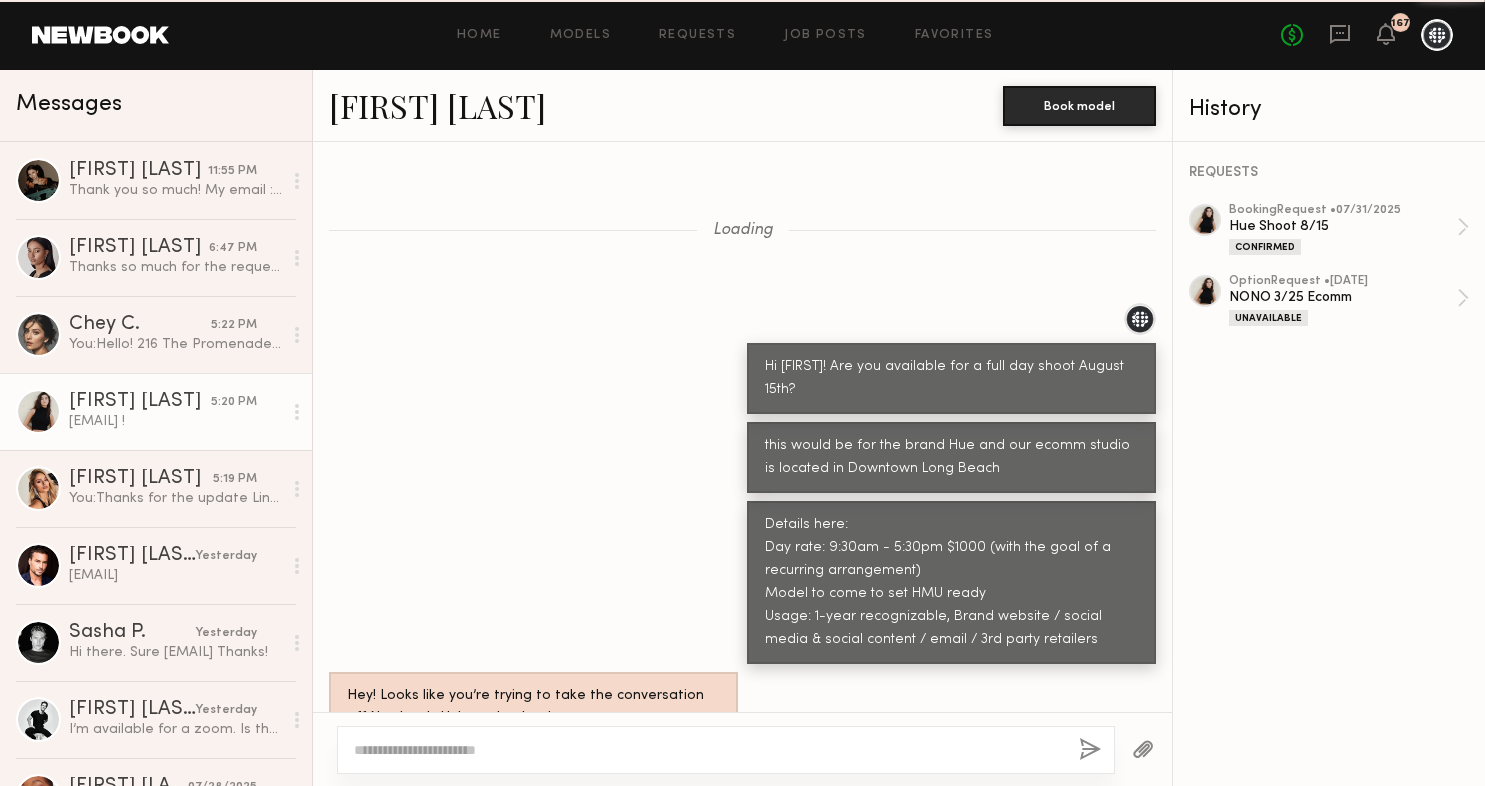 scroll, scrollTop: 906, scrollLeft: 0, axis: vertical 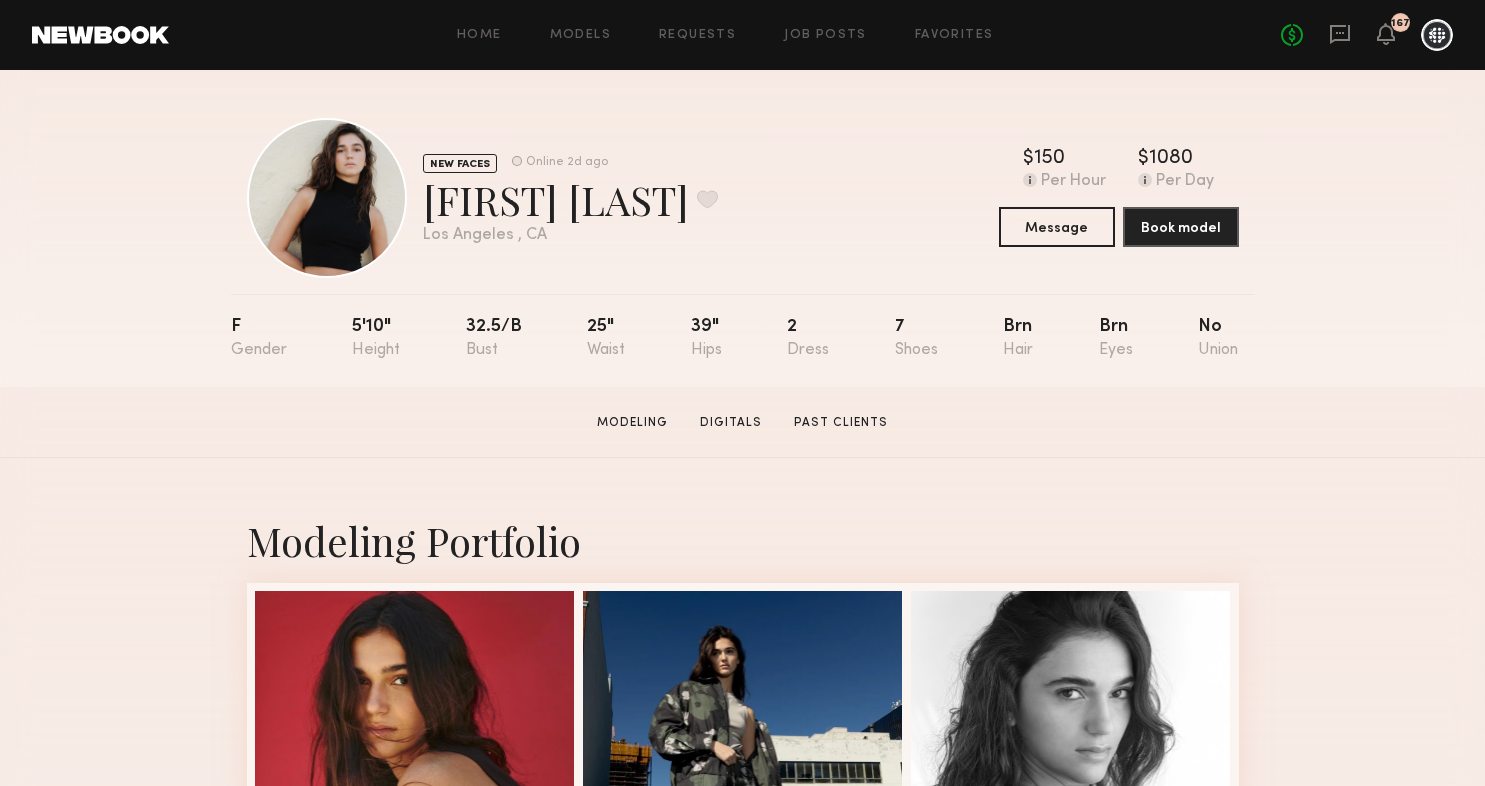 click on "167" 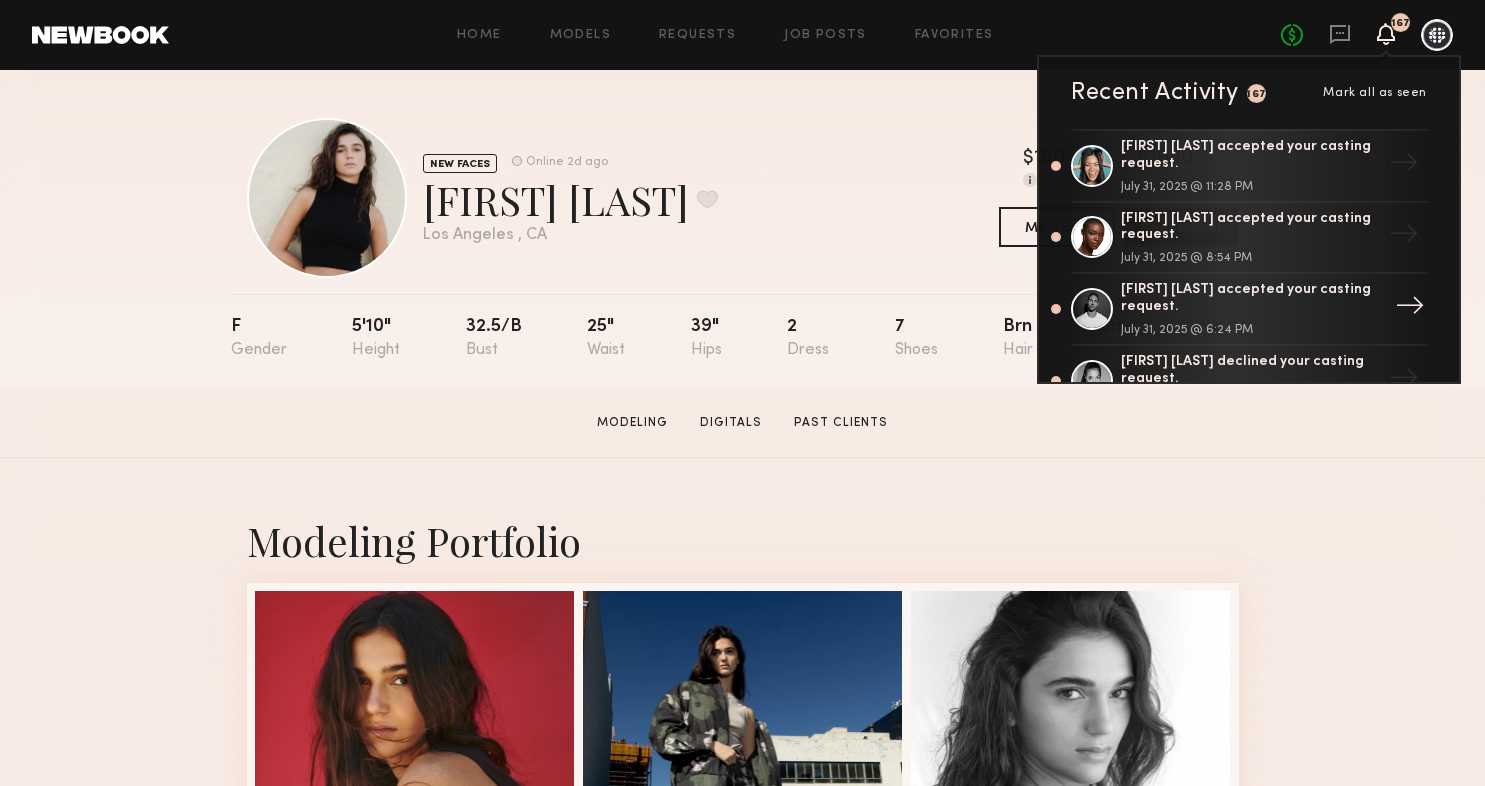 click on "[FIRST] [LAST] accepted your casting request. [DATE] @ [TIME]" 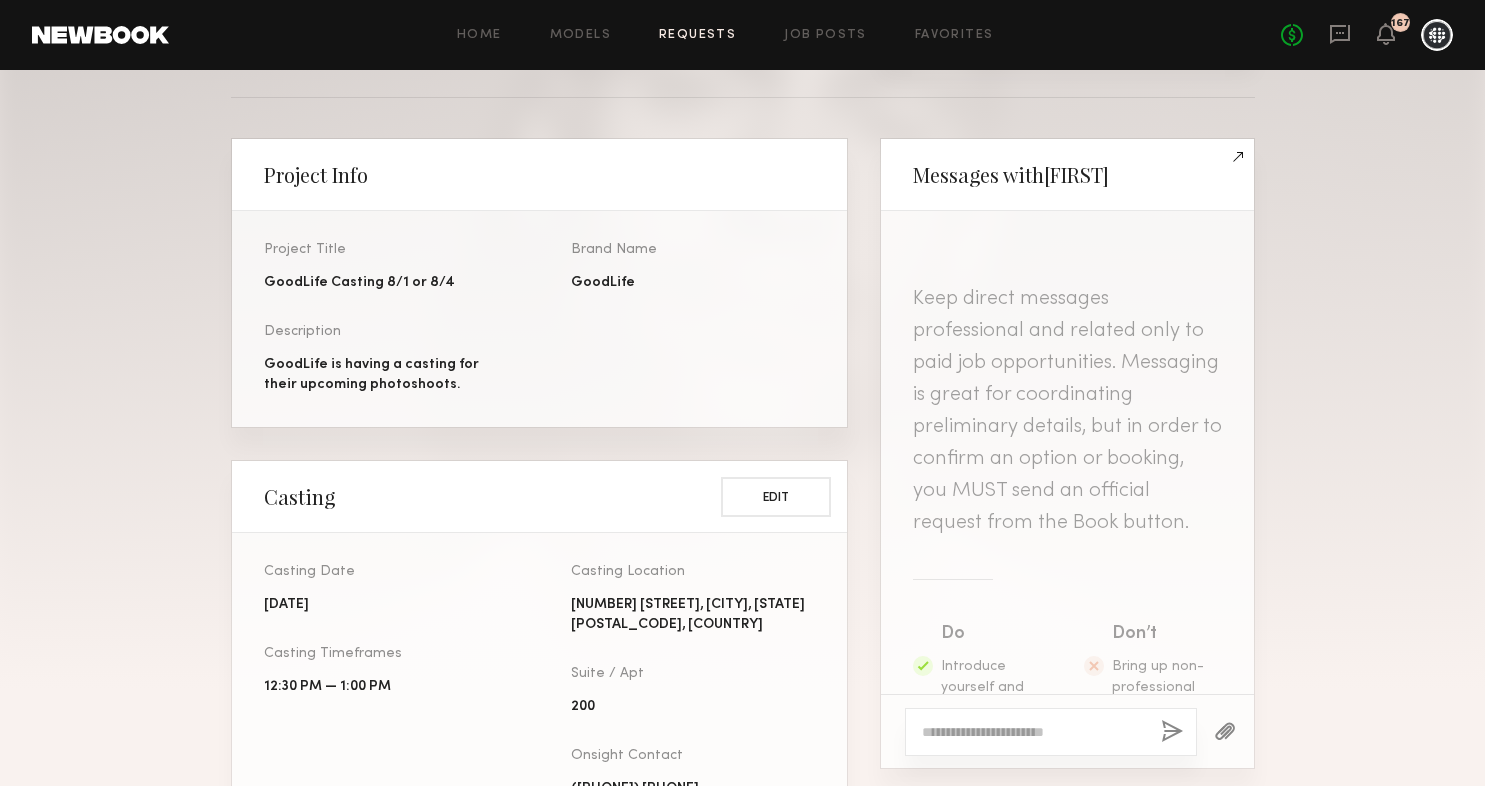 scroll, scrollTop: 472, scrollLeft: 0, axis: vertical 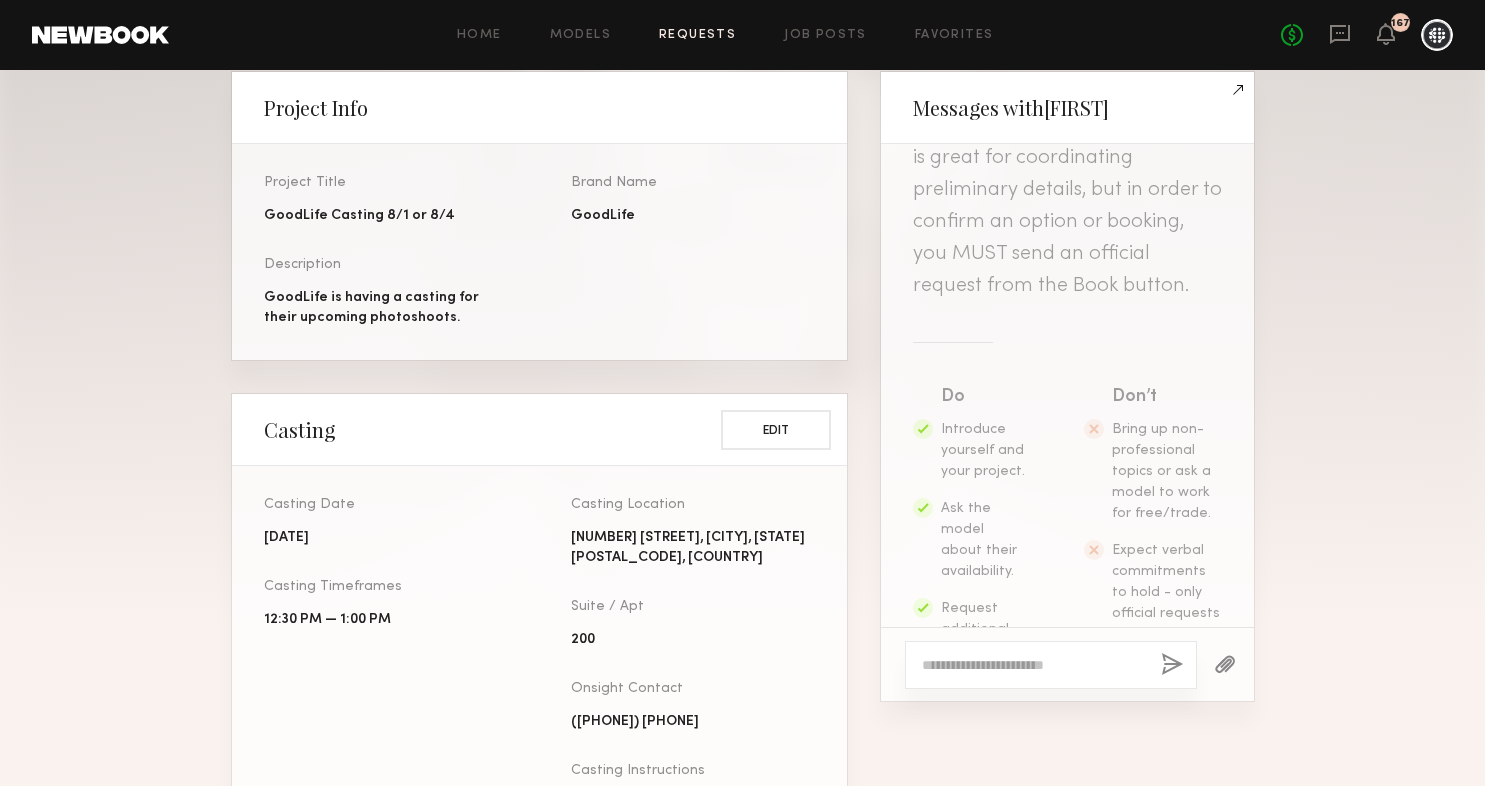 click 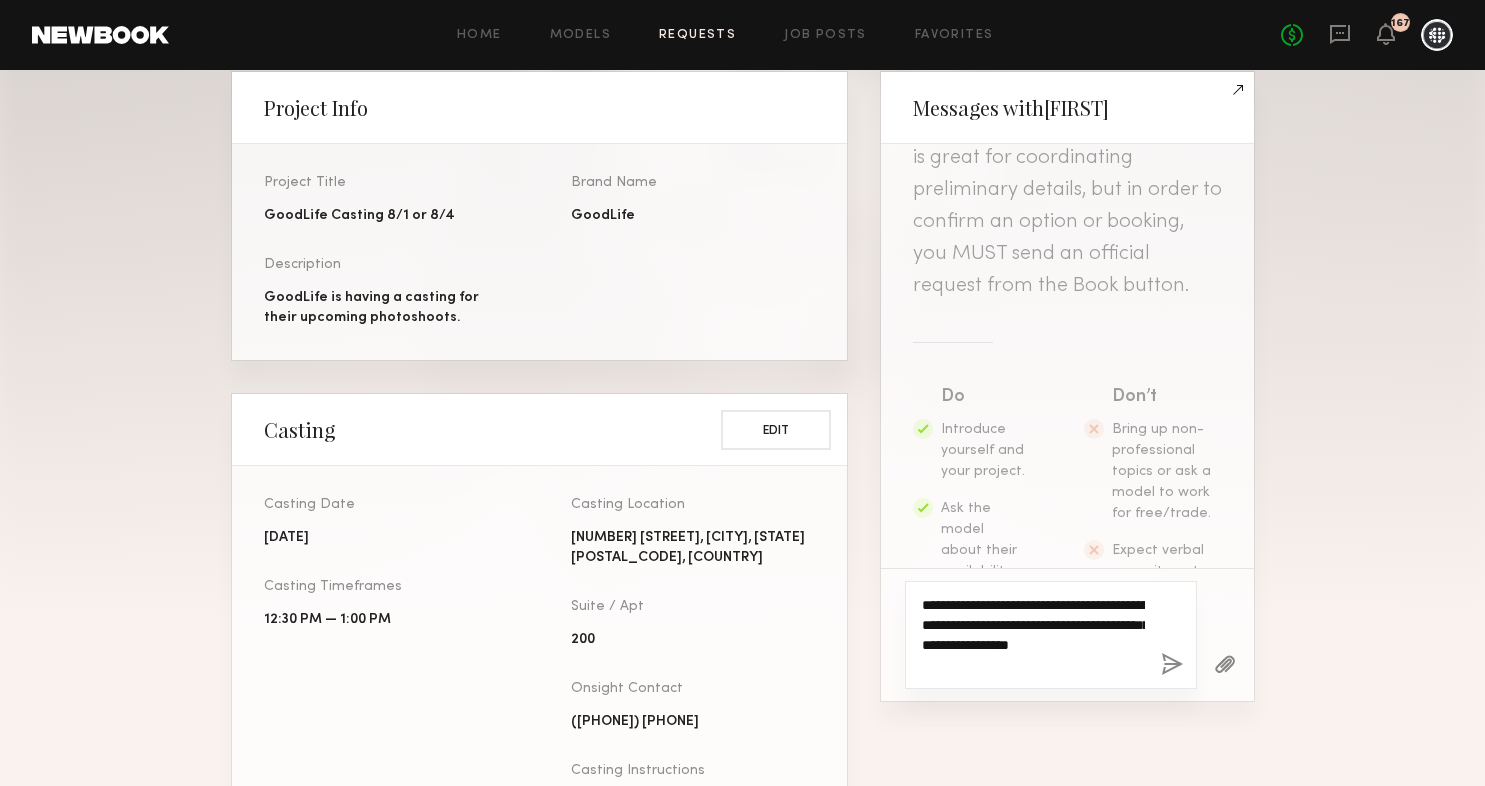type on "**********" 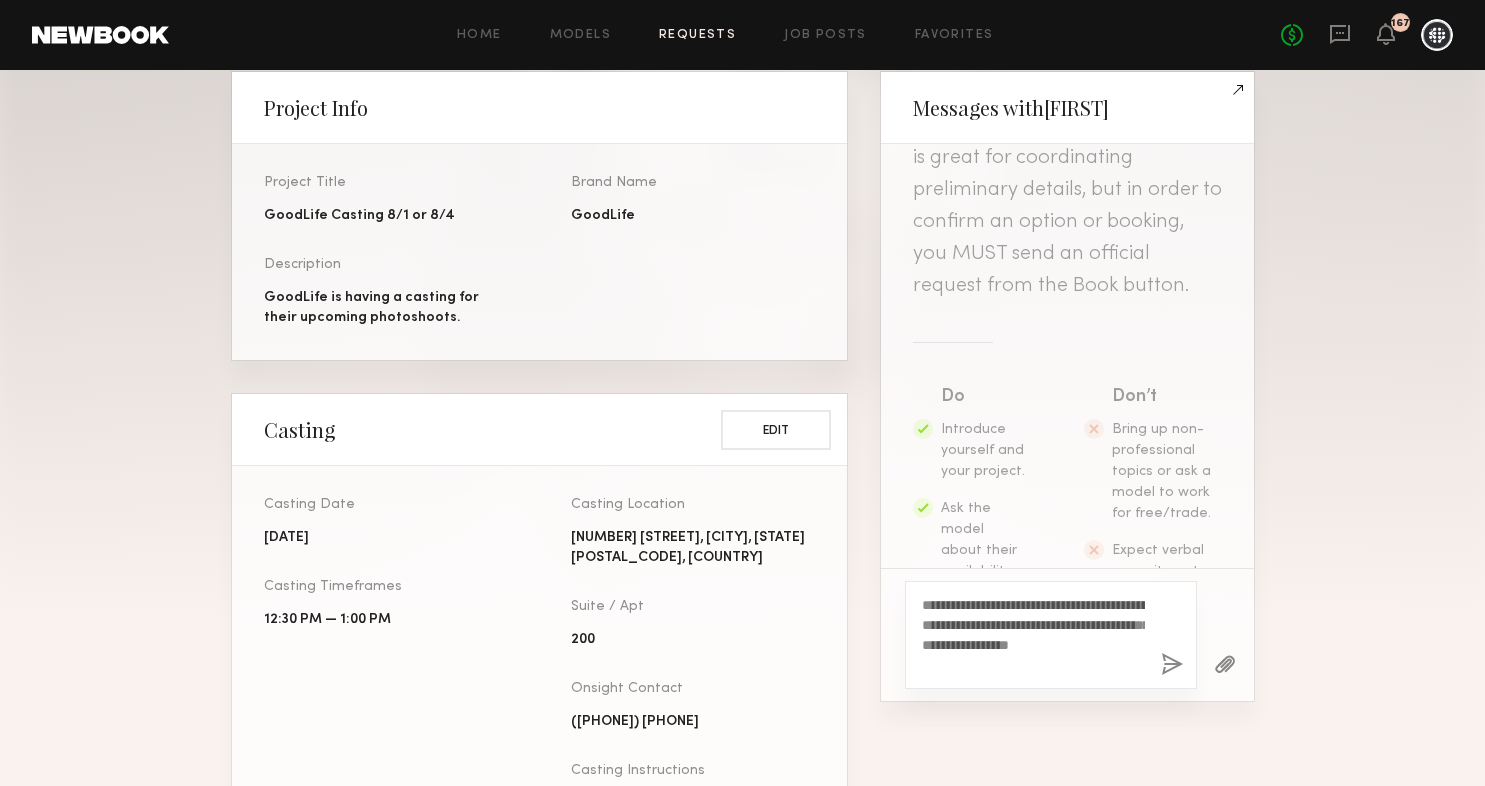 click on "**********" 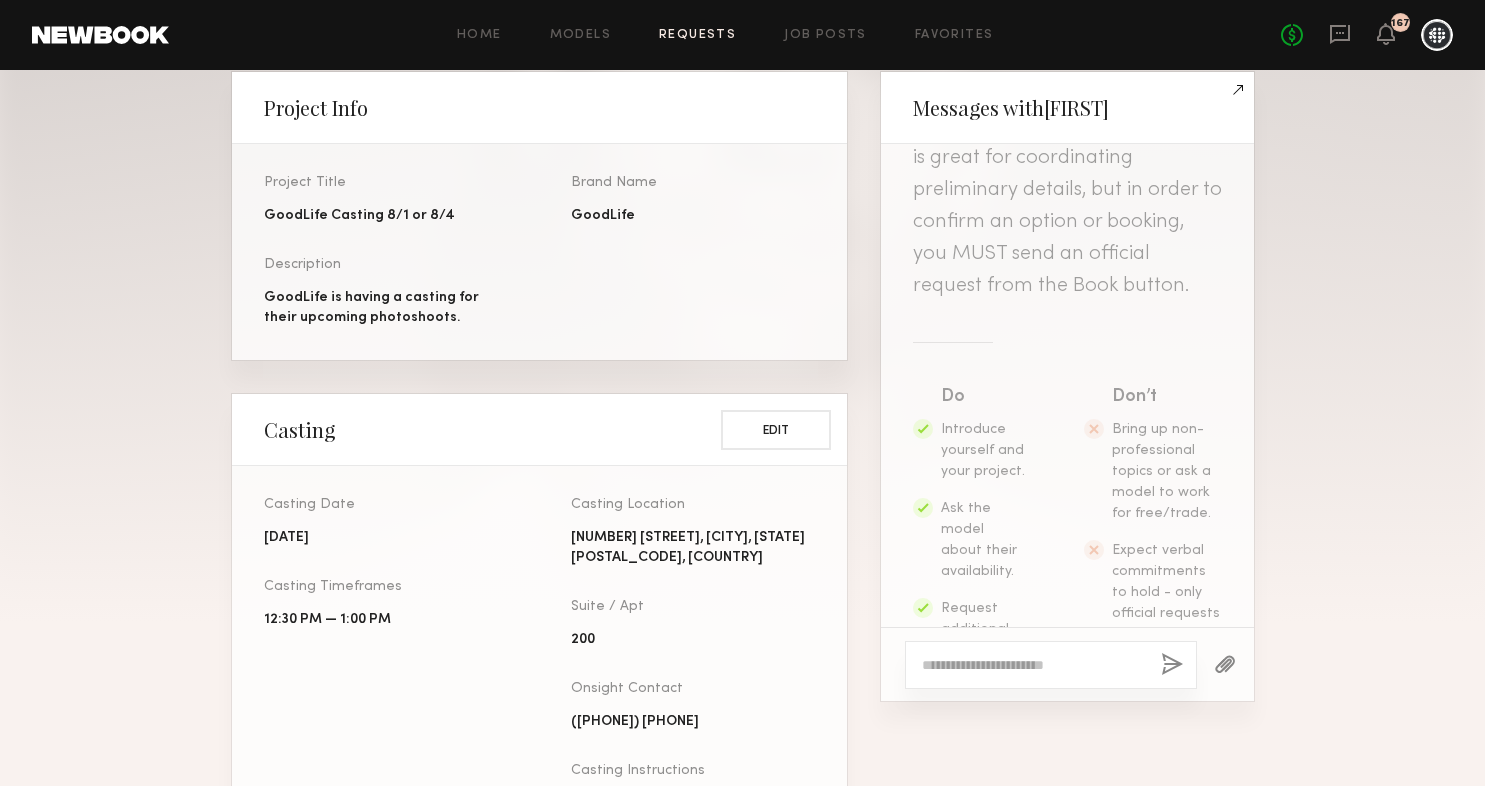 scroll, scrollTop: 715, scrollLeft: 0, axis: vertical 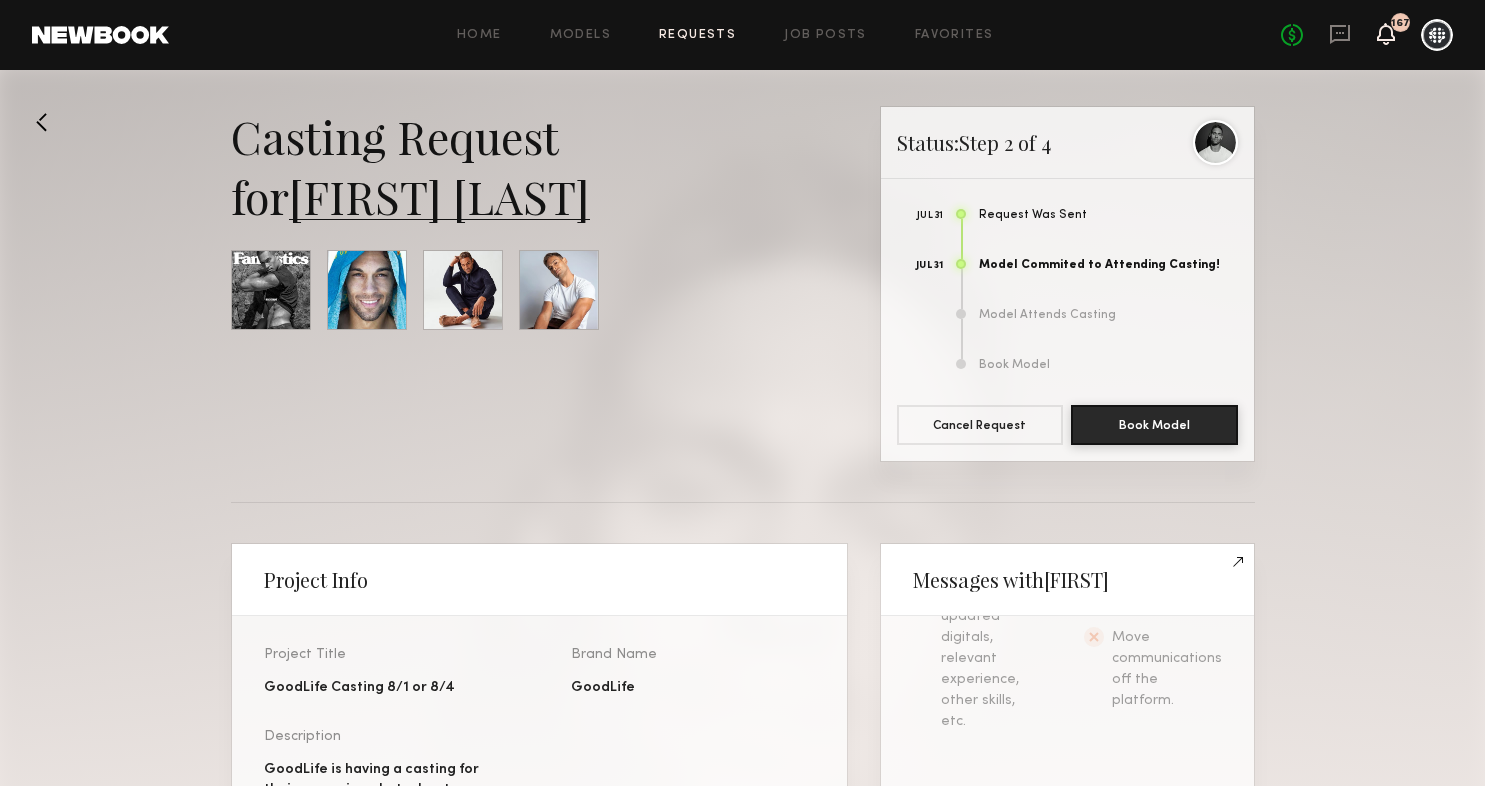 click 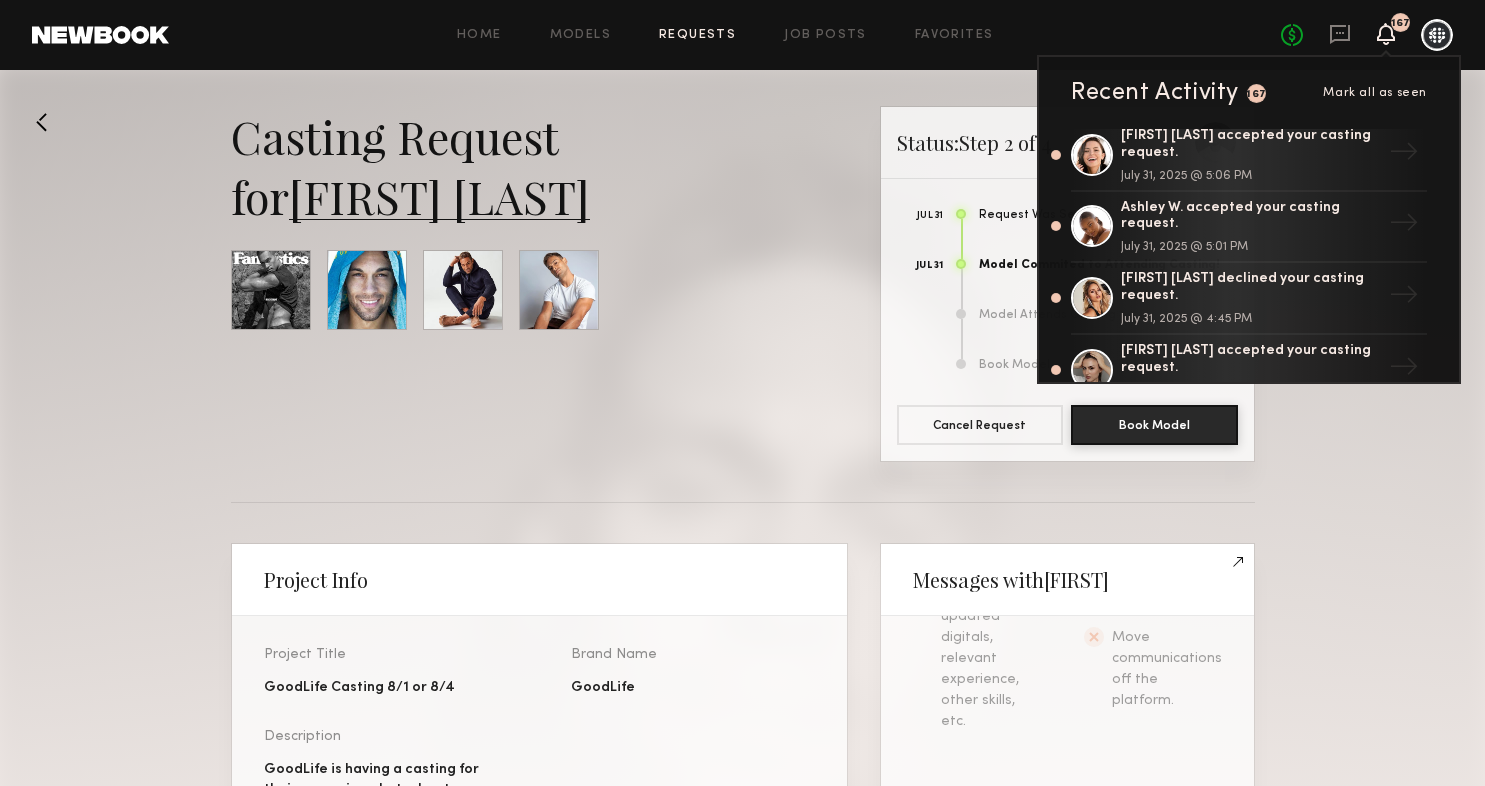 scroll, scrollTop: 729, scrollLeft: 0, axis: vertical 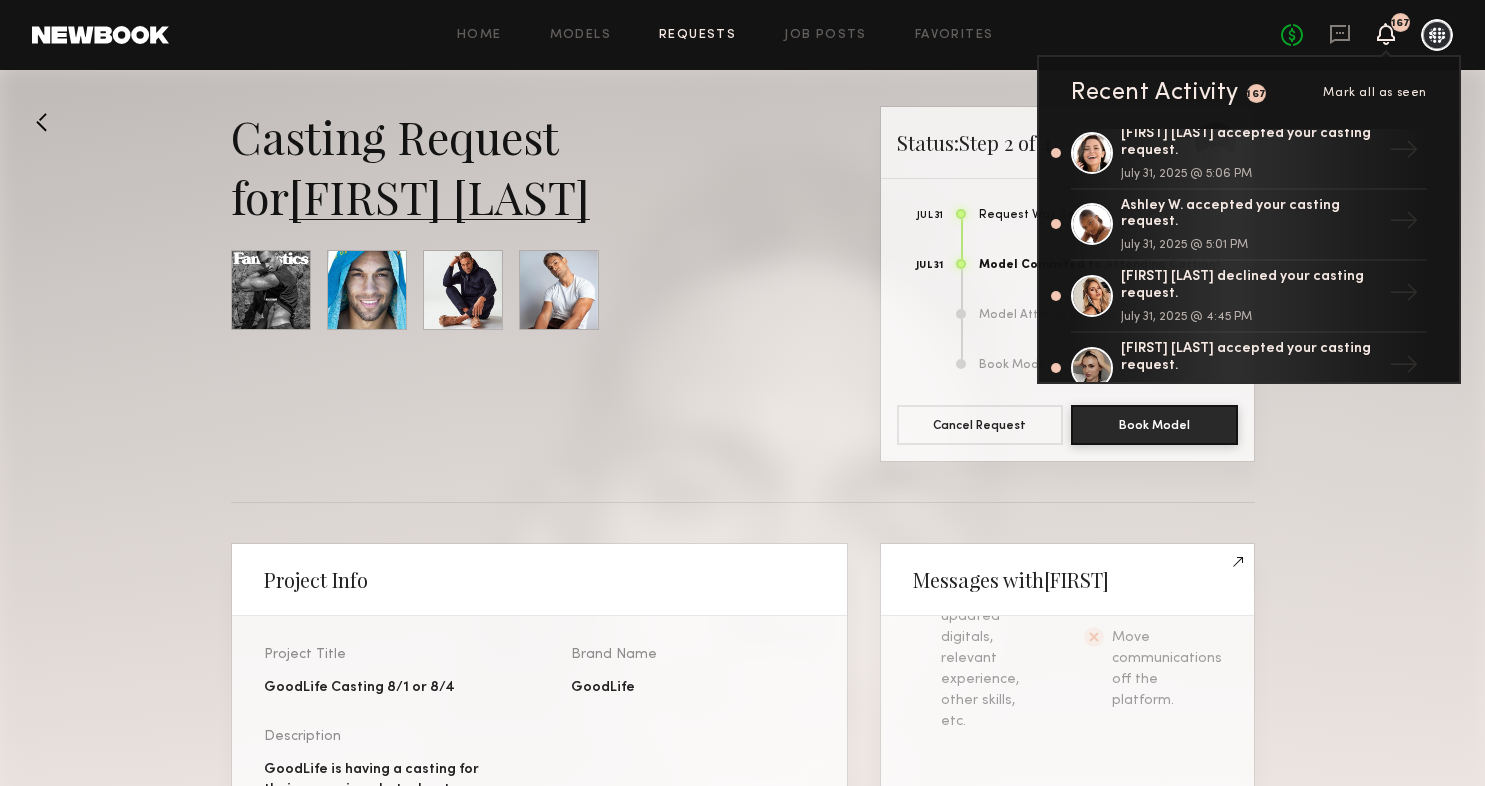 click on "Requests" 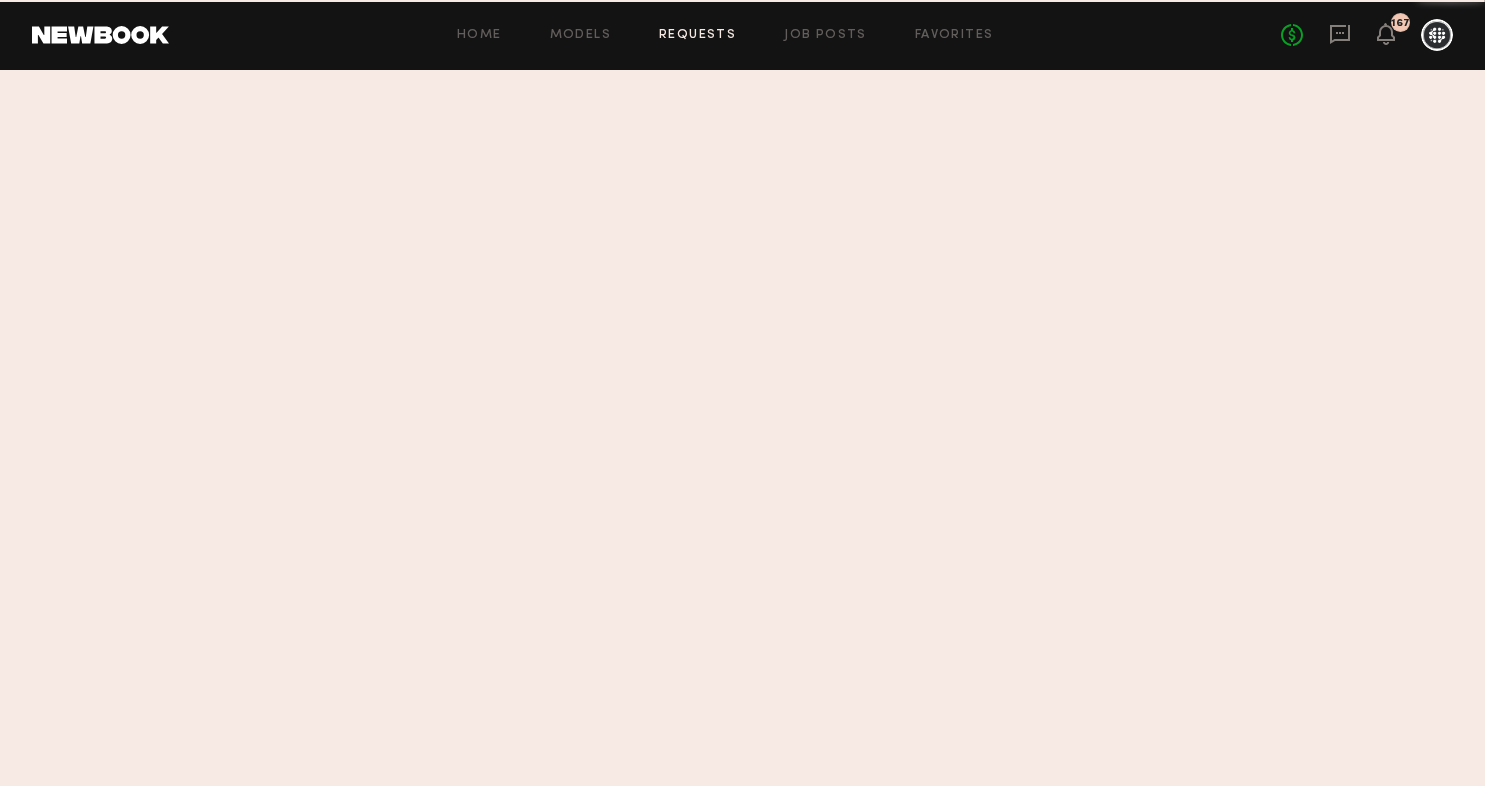 click on "Requests" 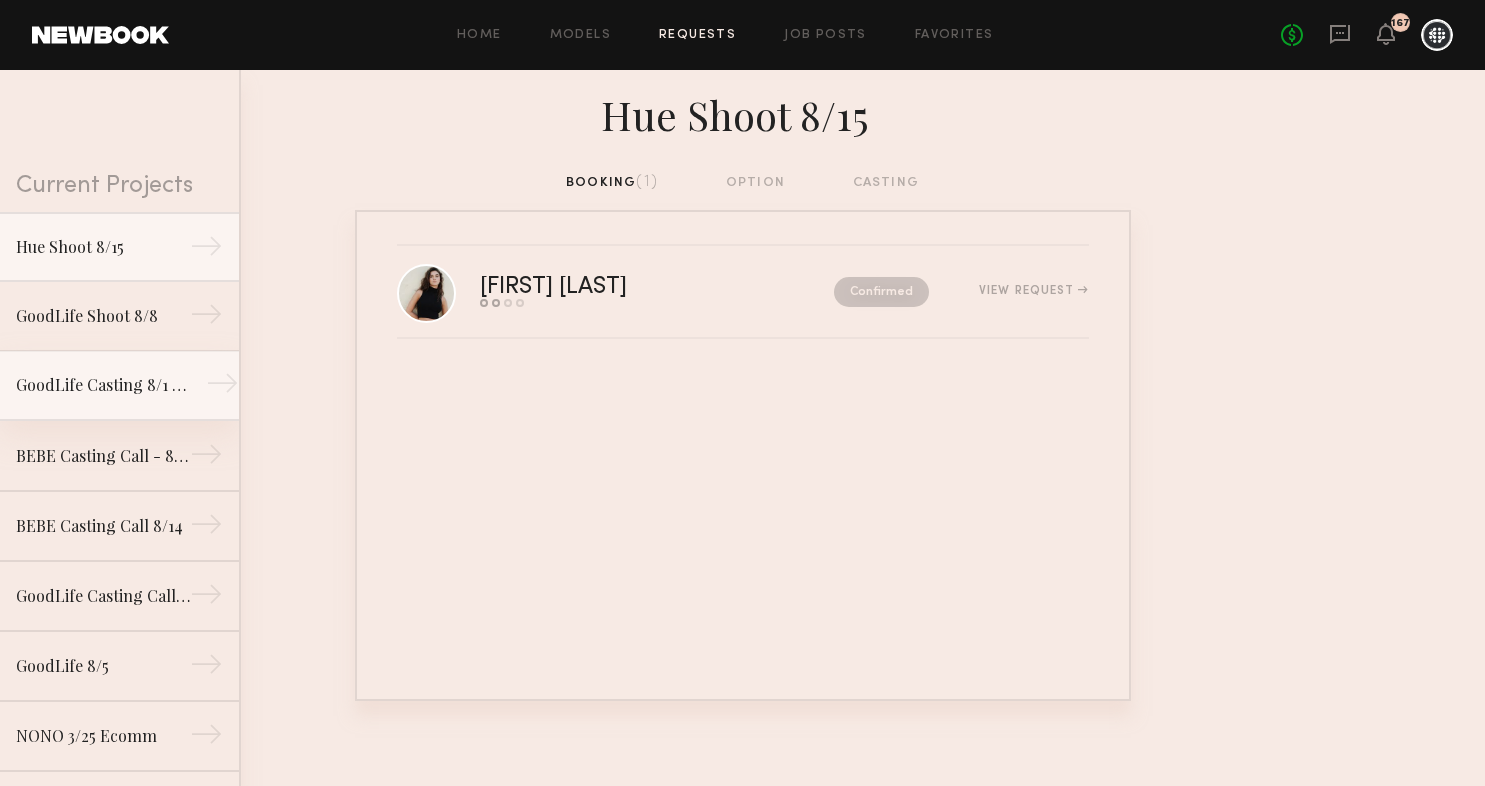 click on "GoodLife Casting 8/1 or 8/4 →" 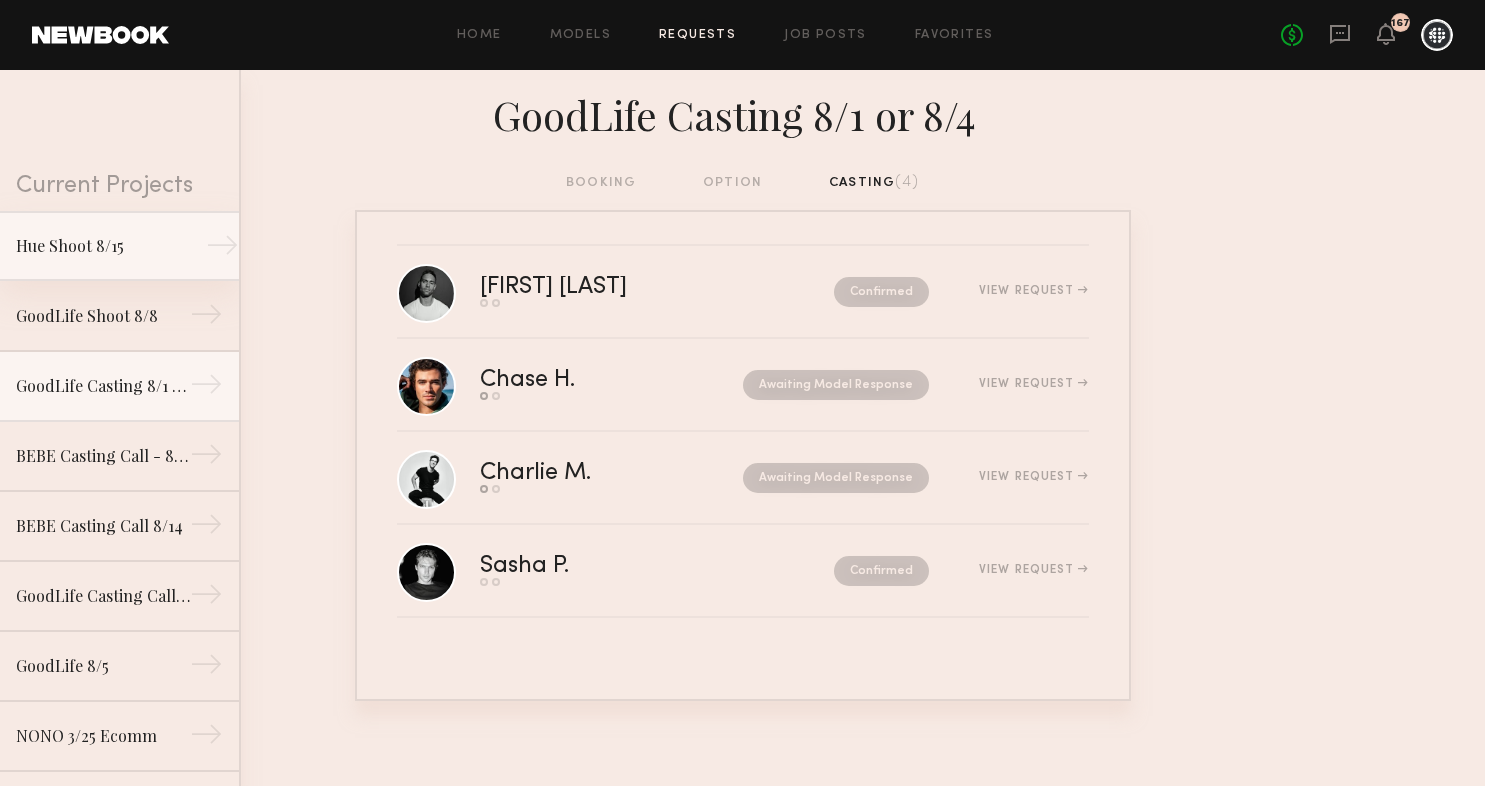 click on "Hue Shoot 8/15" 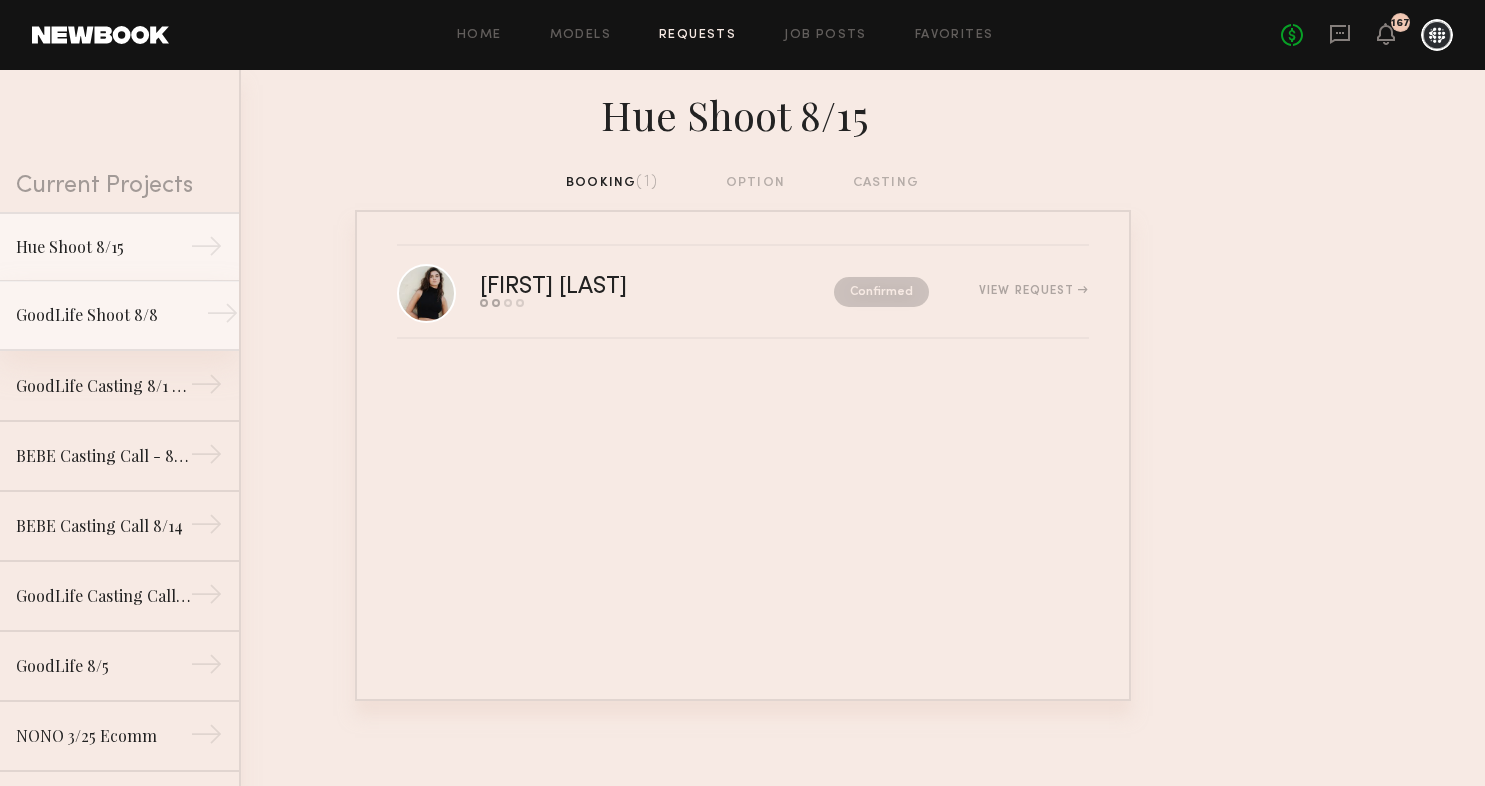 click on "GoodLife Shoot 8/8" 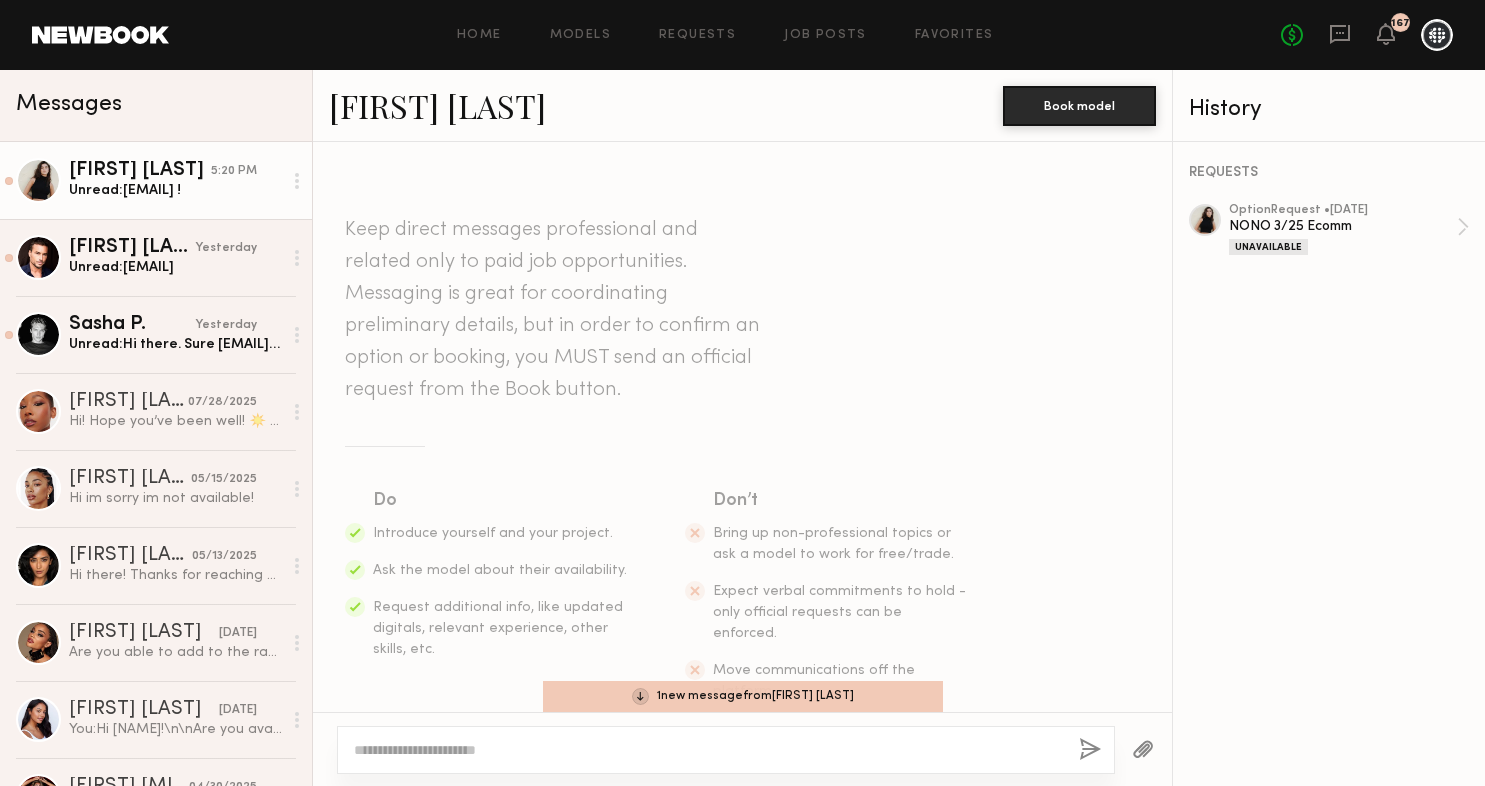 scroll, scrollTop: 0, scrollLeft: 0, axis: both 